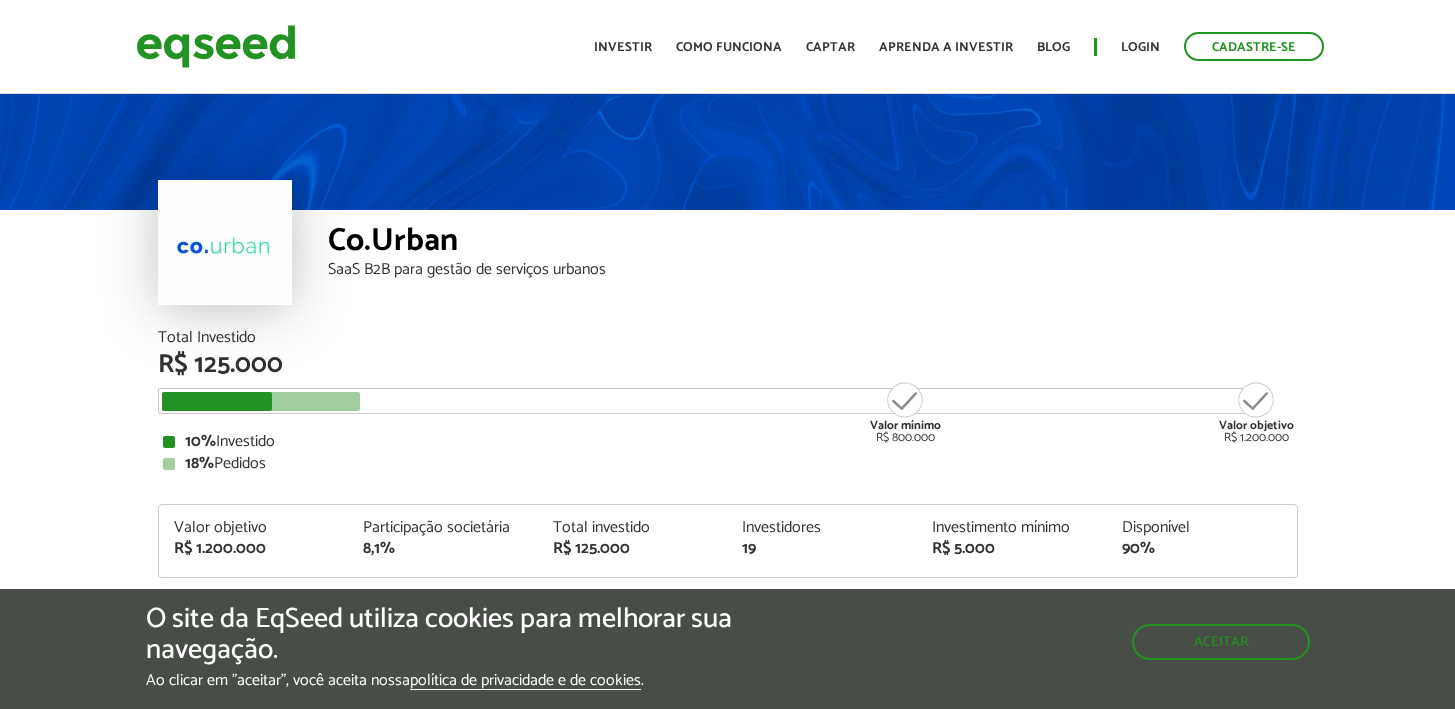 scroll, scrollTop: 0, scrollLeft: 0, axis: both 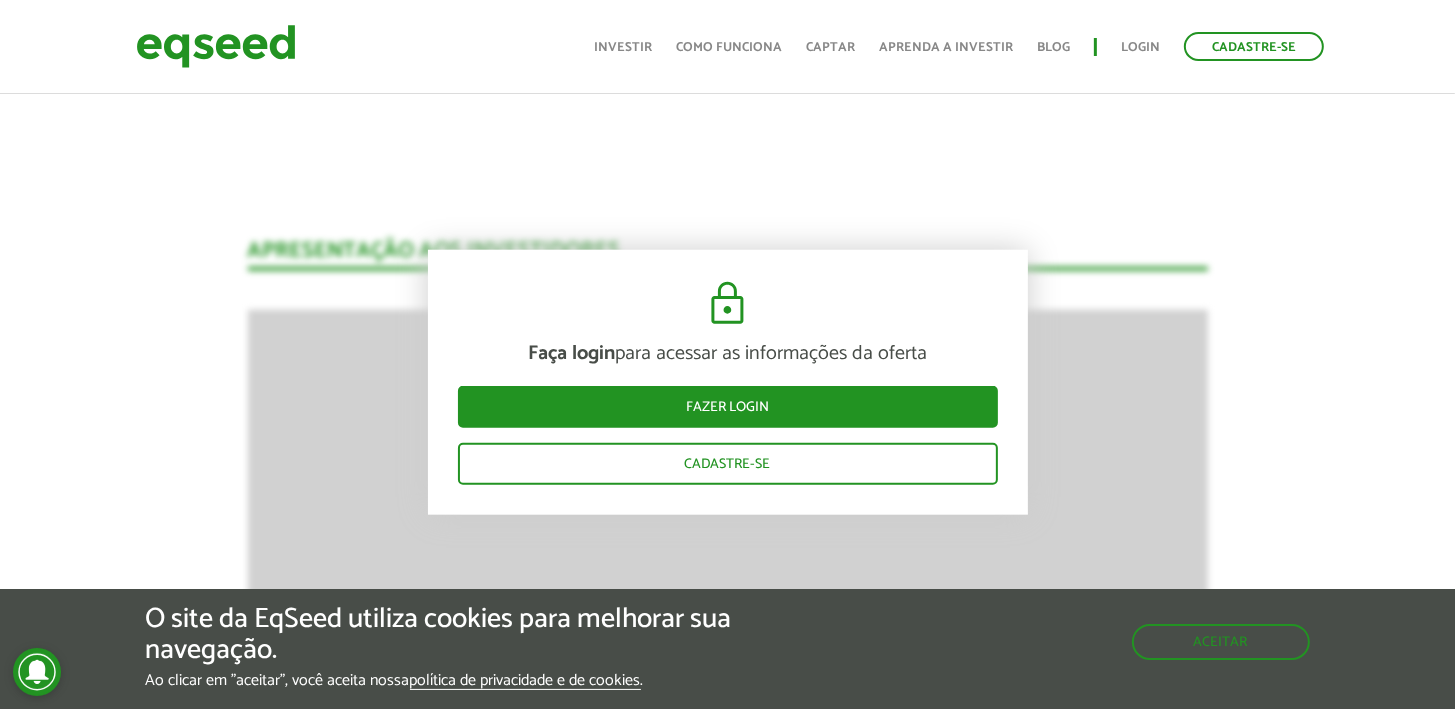 click on "Novidades
Bate-papo sobre a oferta
Depoimento Antler | Investidor Co.Urban
1
Faça login  para acessar as informações da oferta
Fazer login
Cadastre-se
Apresentação aos investidores
BAIXAR APRESENTAÇÃO
Resumo
O Negócio
Realizações
Atingimos R$ 1.580 milhão de faturamento nos últimos 12 meses
Crescemos mais de 4x desde 2022
Somos investidos pela Antler - O principal fundo de investimento global em empresas early stage
Mercado Potencial" at bounding box center [728, 1402] 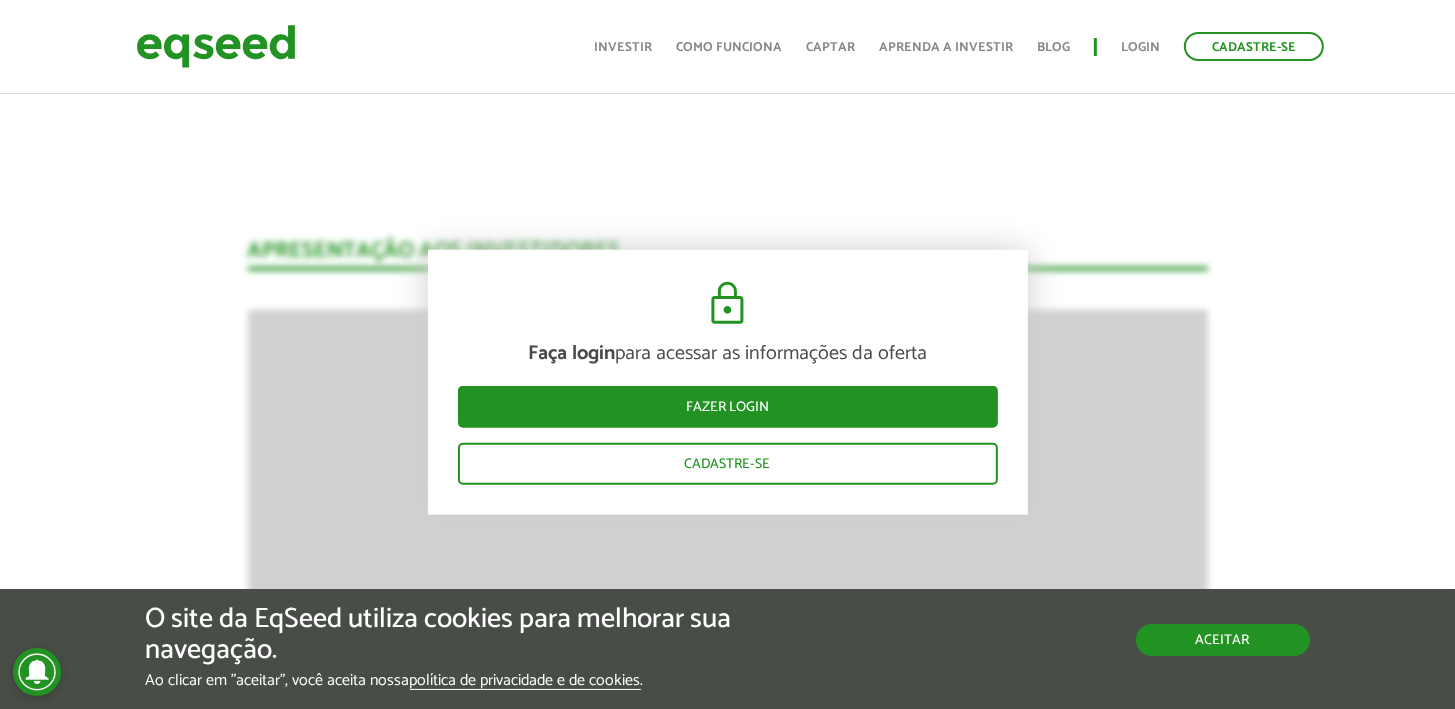 click on "Aceitar" at bounding box center (1223, 640) 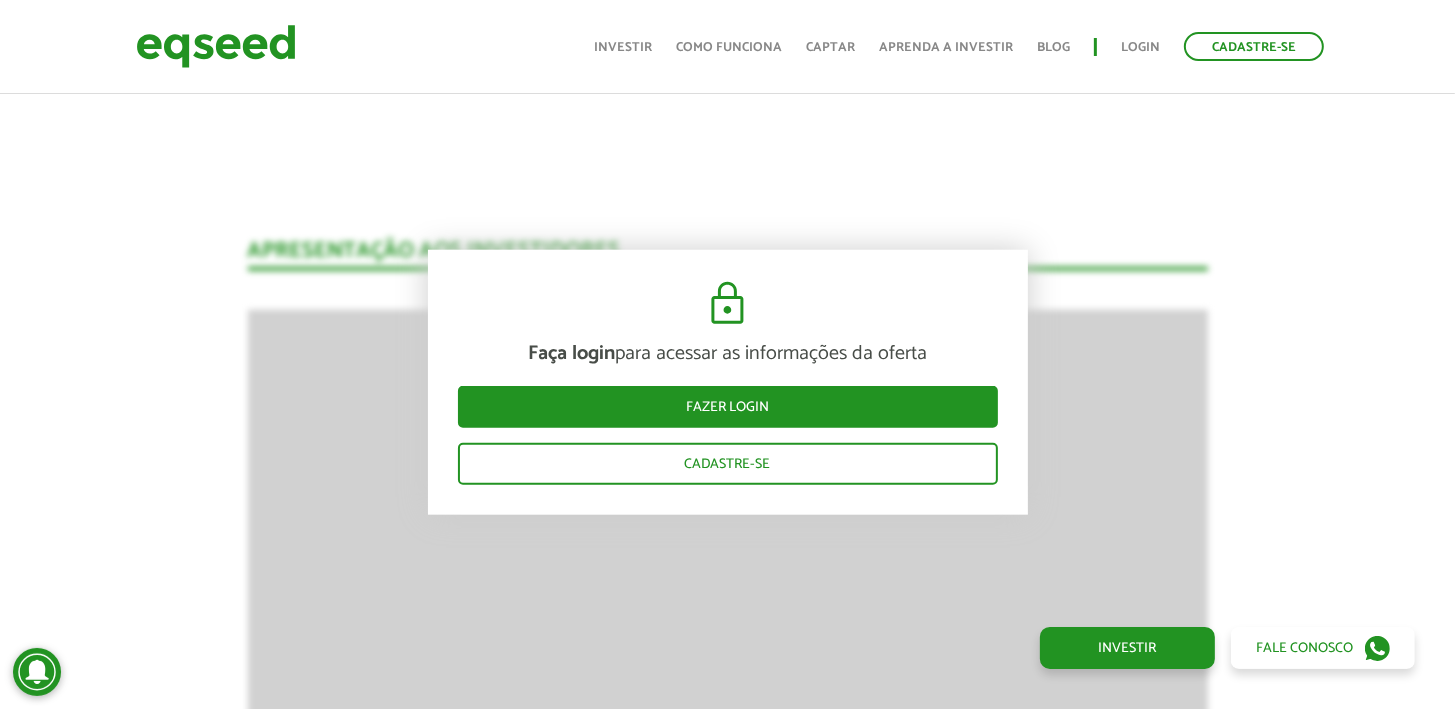 click on "Novidades
Bate-papo sobre a oferta
Depoimento Antler | Investidor Co.Urban
1
Faça login  para acessar as informações da oferta
Fazer login
Cadastre-se
Apresentação aos investidores
BAIXAR APRESENTAÇÃO
Resumo
O Negócio
Realizações
Atingimos R$ 1.580 milhão de faturamento nos últimos 12 meses
Crescemos mais de 4x desde 2022
Somos investidos pela Antler - O principal fundo de investimento global em empresas early stage
Mercado Potencial" at bounding box center (728, 1402) 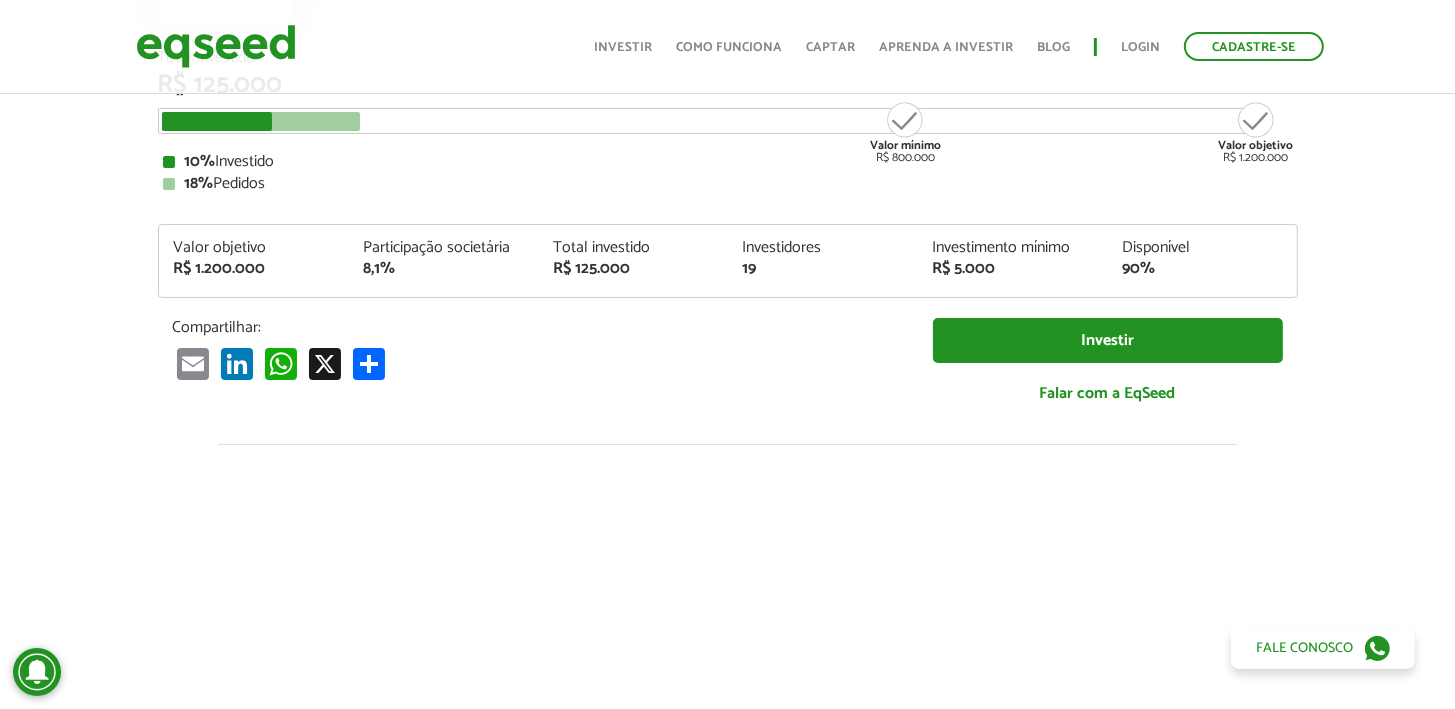 scroll, scrollTop: 0, scrollLeft: 0, axis: both 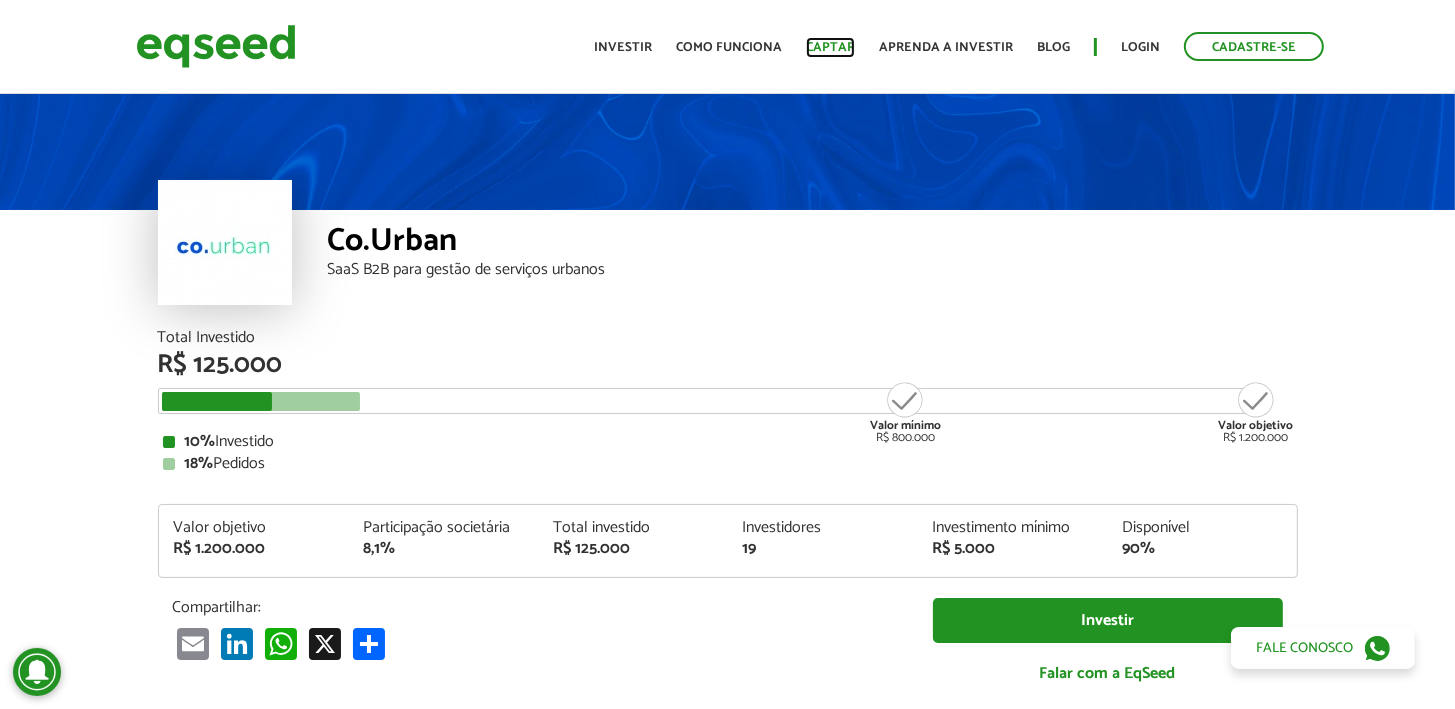 click on "Captar" at bounding box center [830, 47] 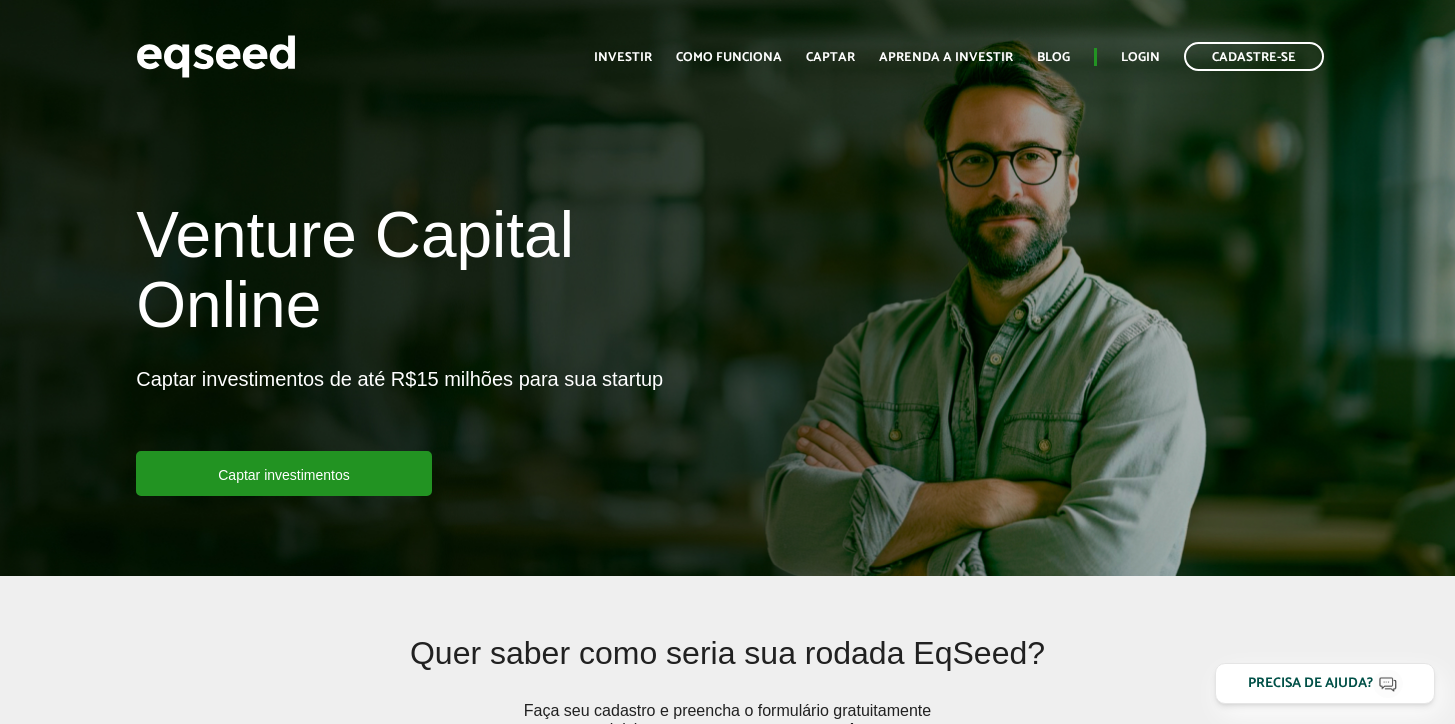 scroll, scrollTop: 0, scrollLeft: 0, axis: both 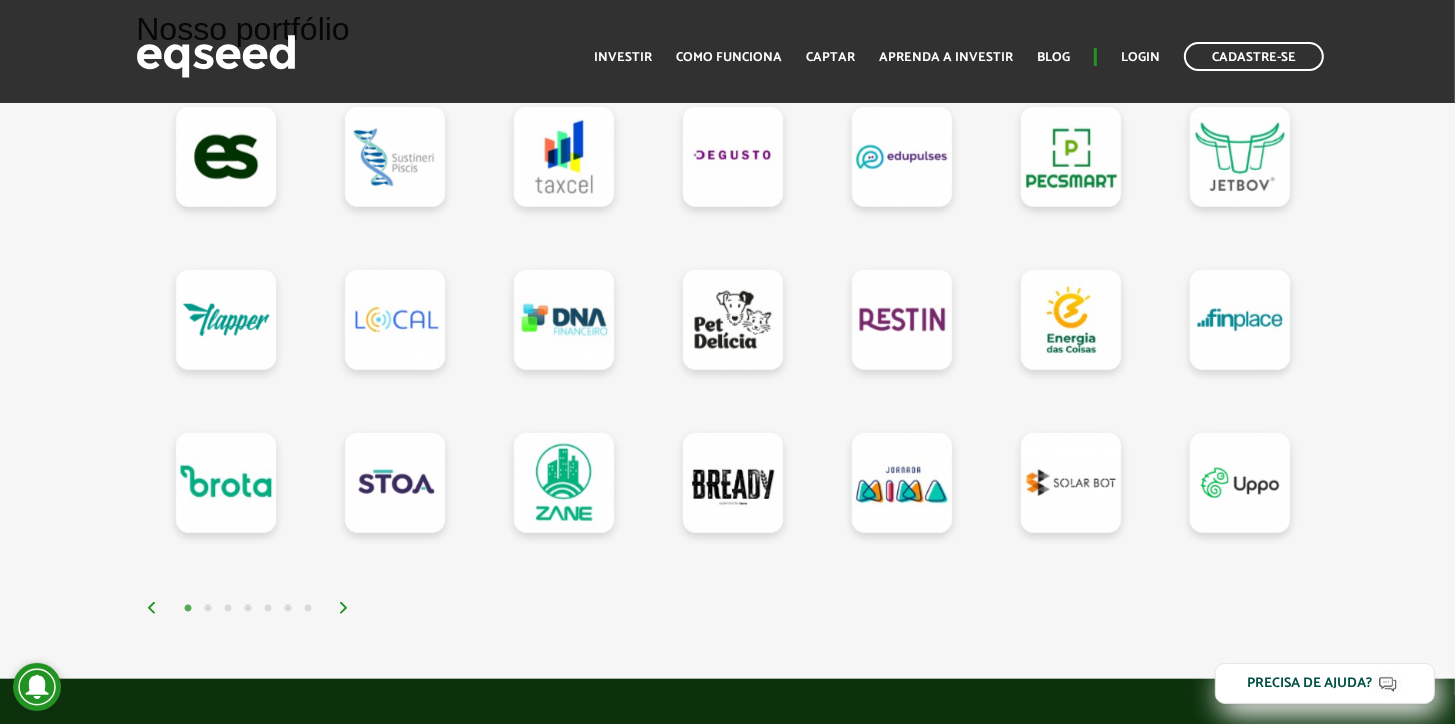 click at bounding box center [344, 608] 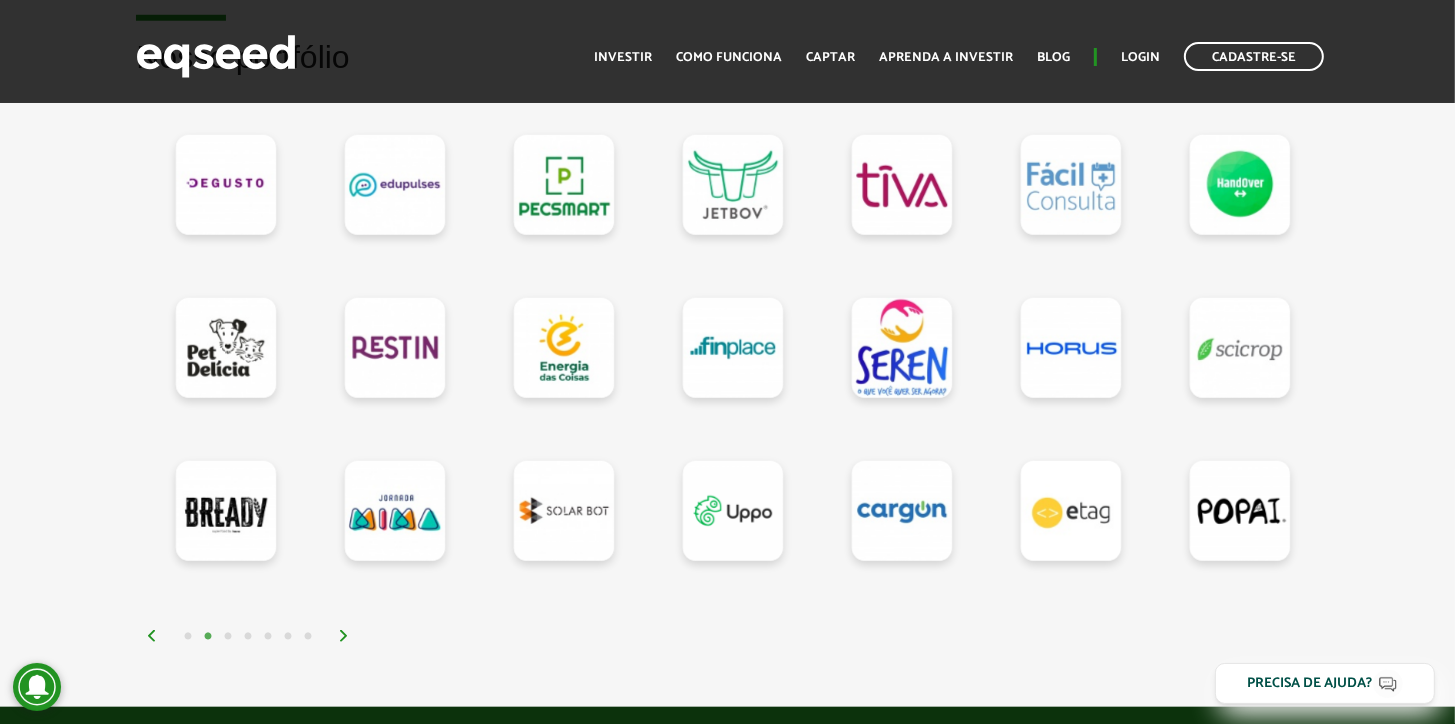 scroll, scrollTop: 1820, scrollLeft: 0, axis: vertical 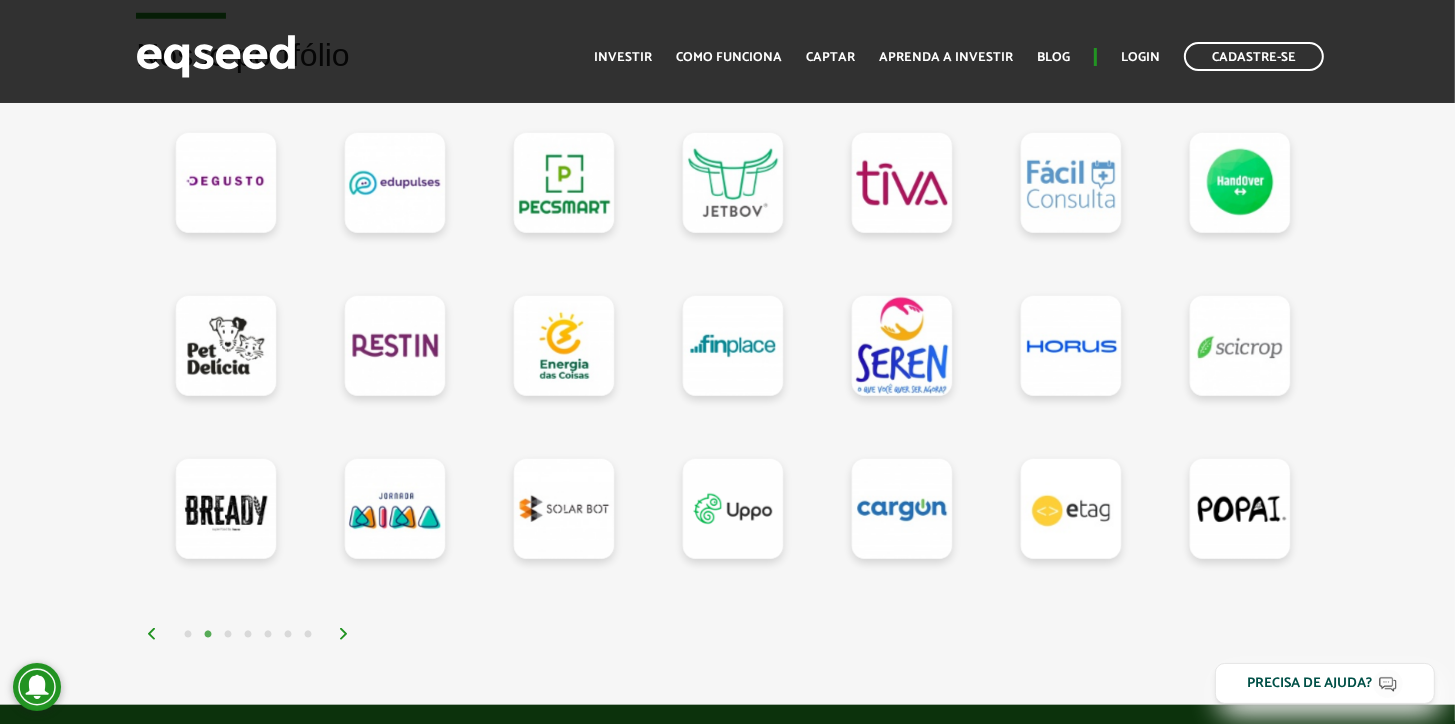 click at bounding box center [344, 634] 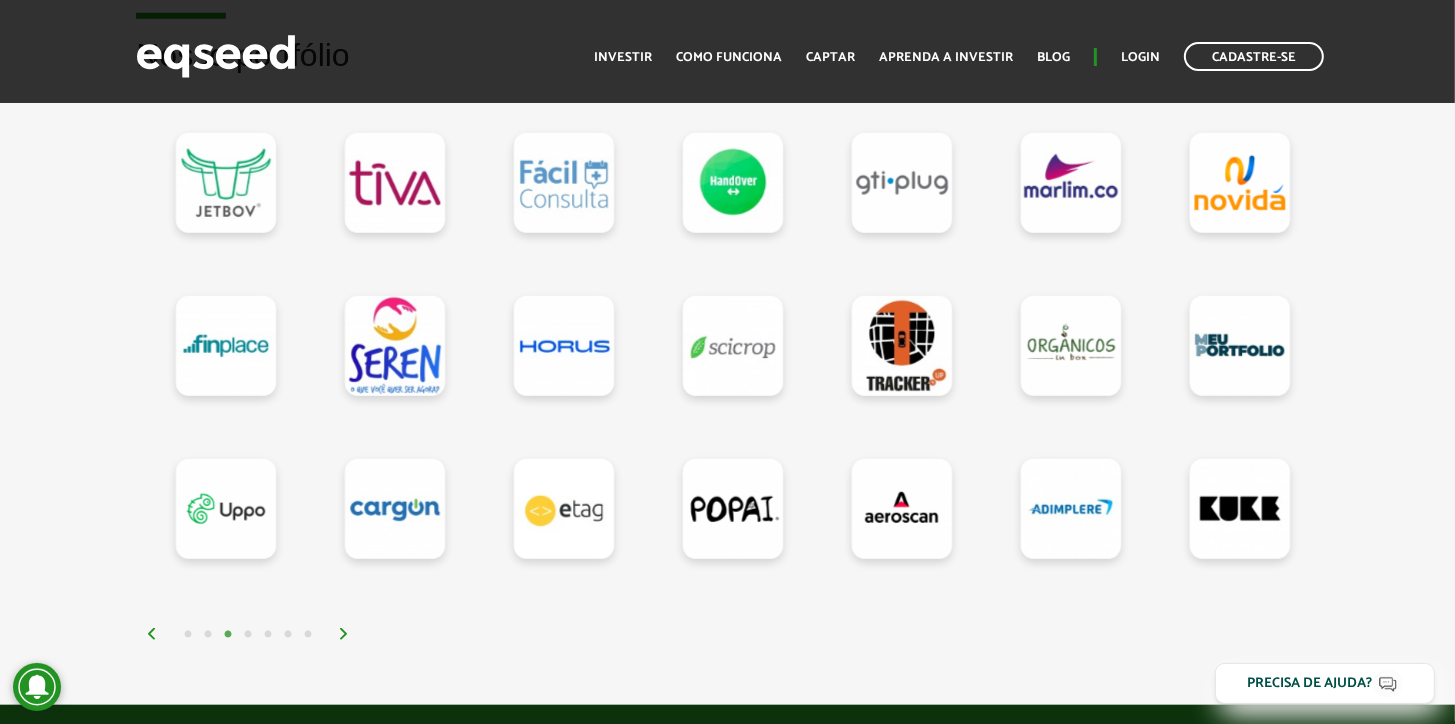 click at bounding box center [344, 634] 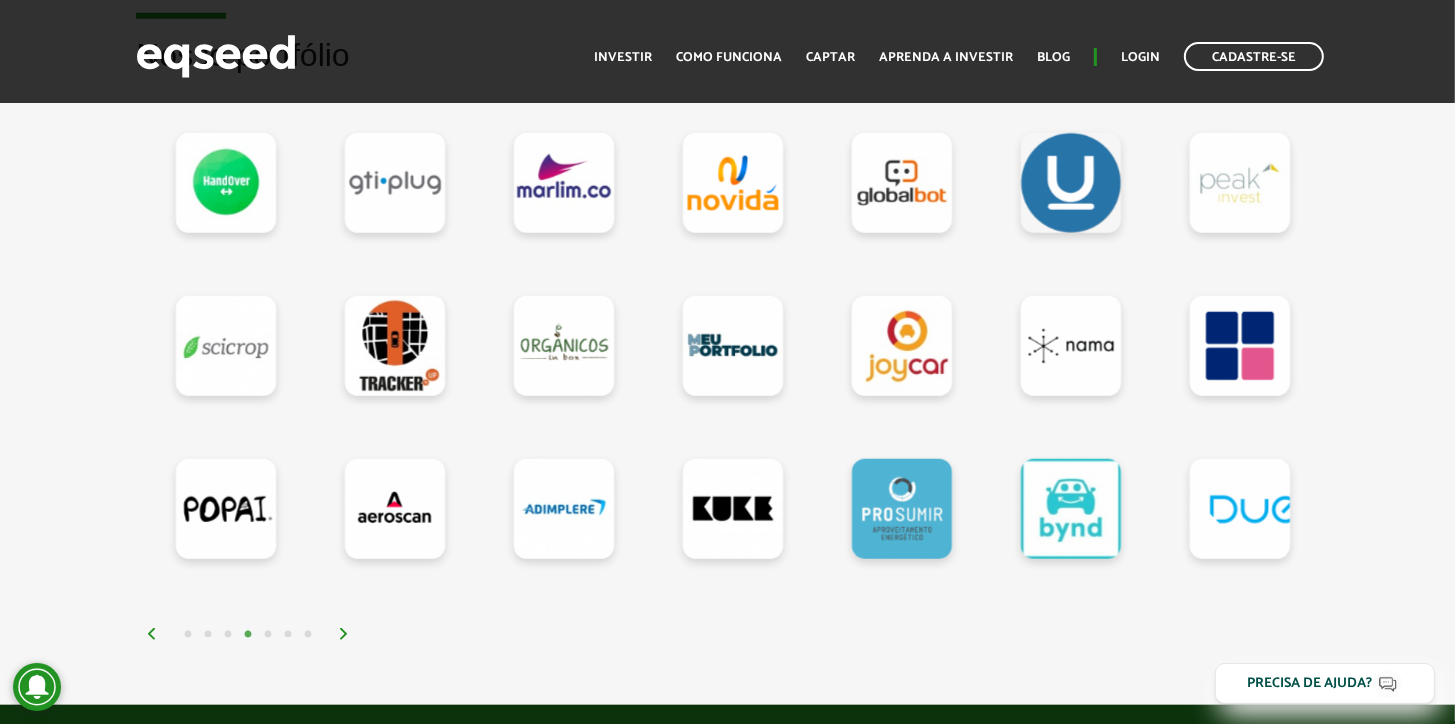 click at bounding box center [344, 634] 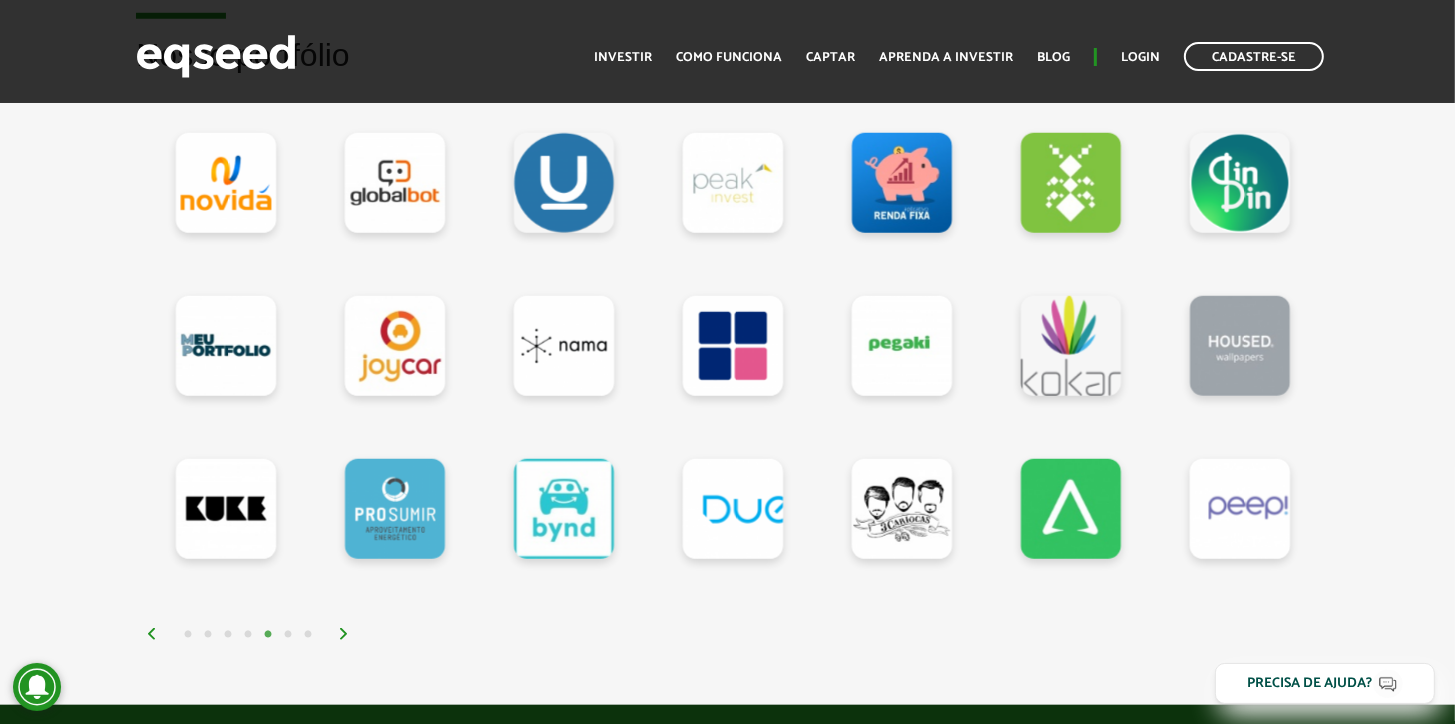 click at bounding box center [344, 634] 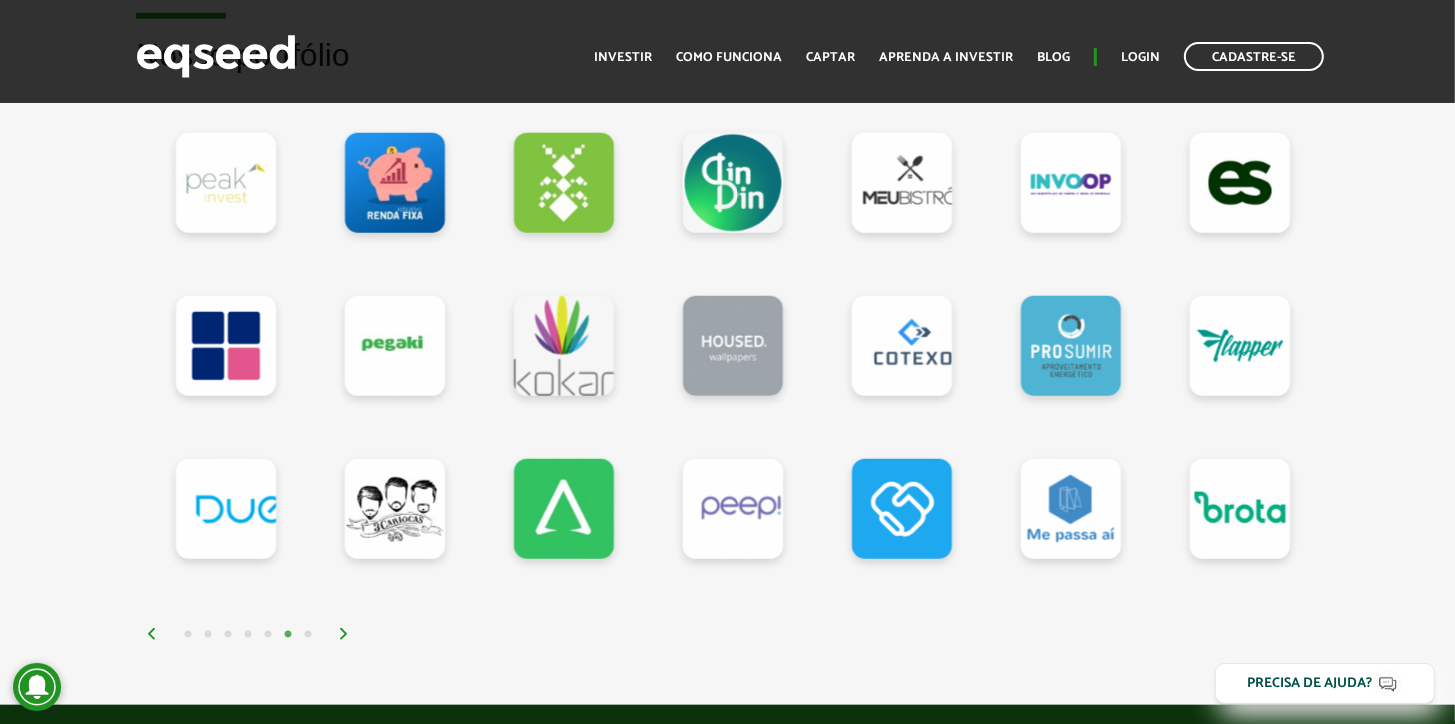click at bounding box center [344, 634] 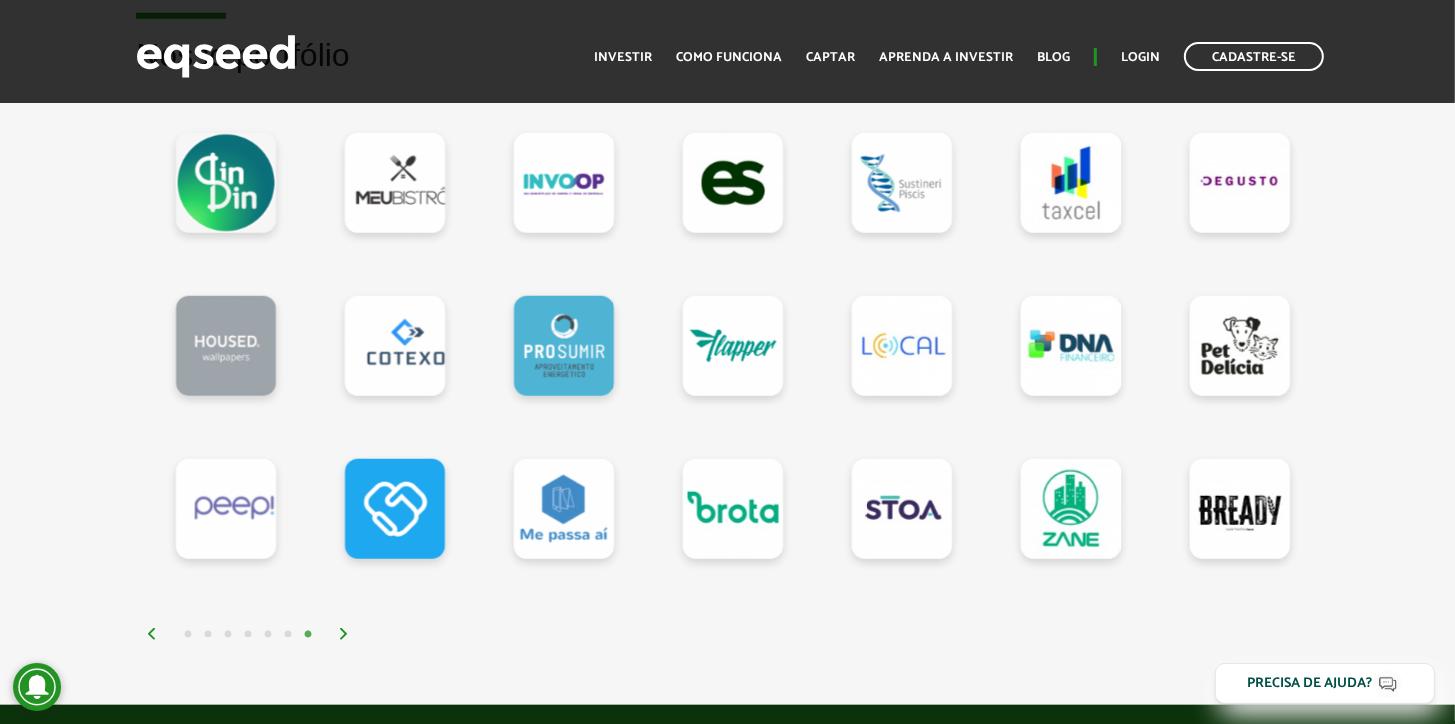 click at bounding box center [344, 634] 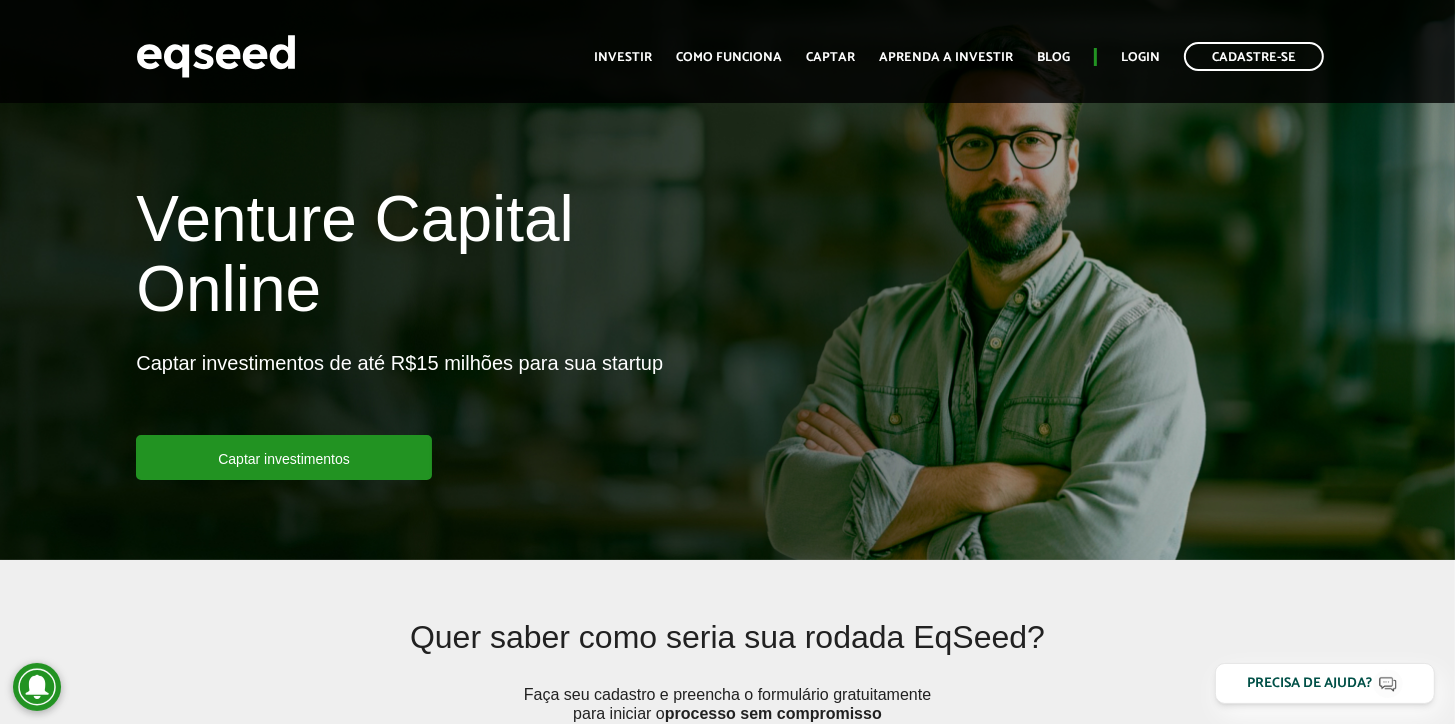 scroll, scrollTop: 0, scrollLeft: 0, axis: both 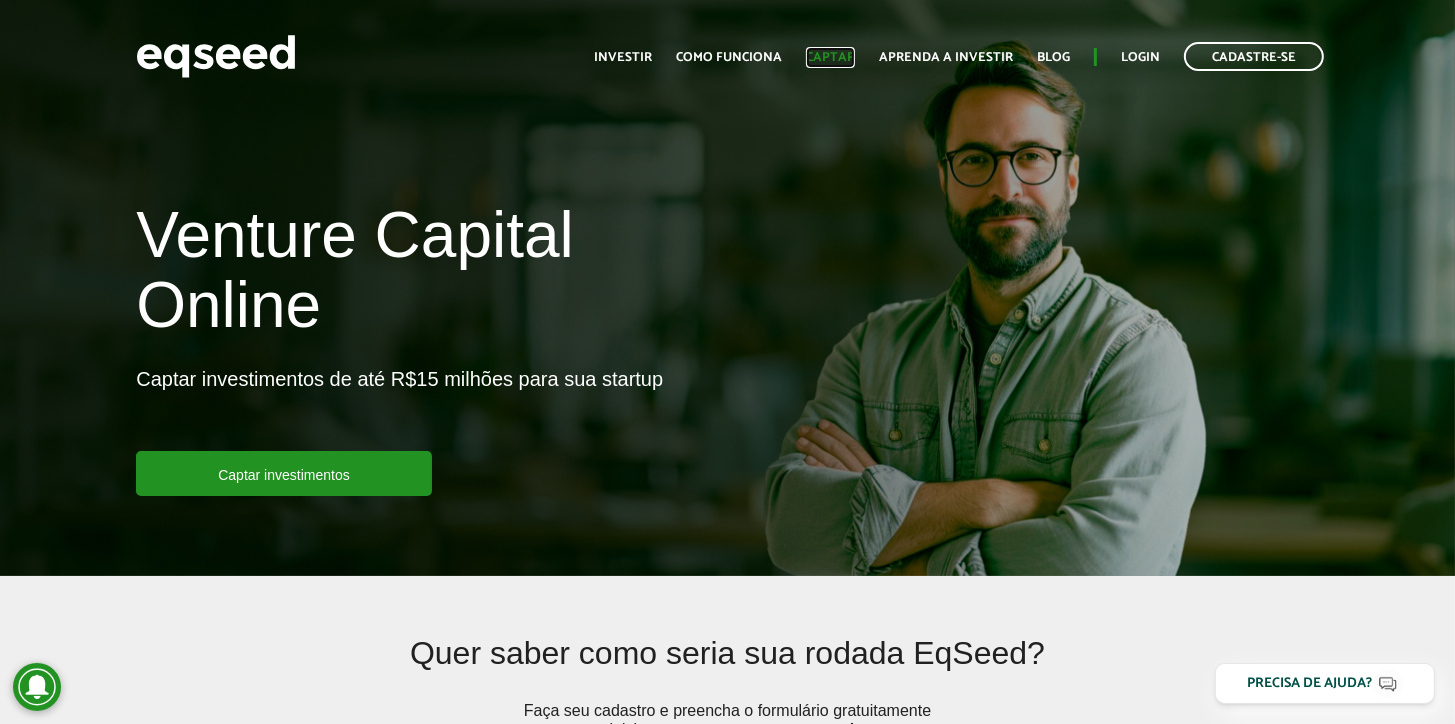 click on "Captar" at bounding box center (830, 57) 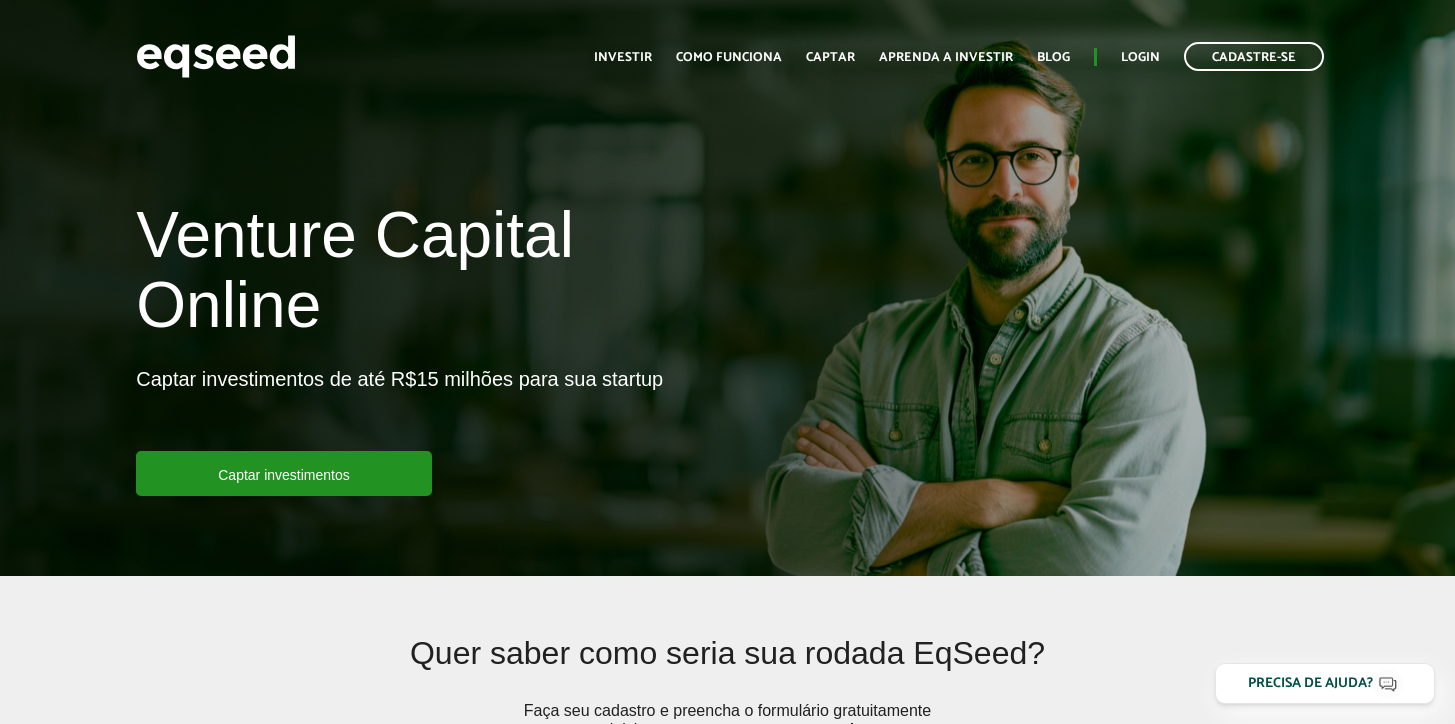 scroll, scrollTop: 0, scrollLeft: 0, axis: both 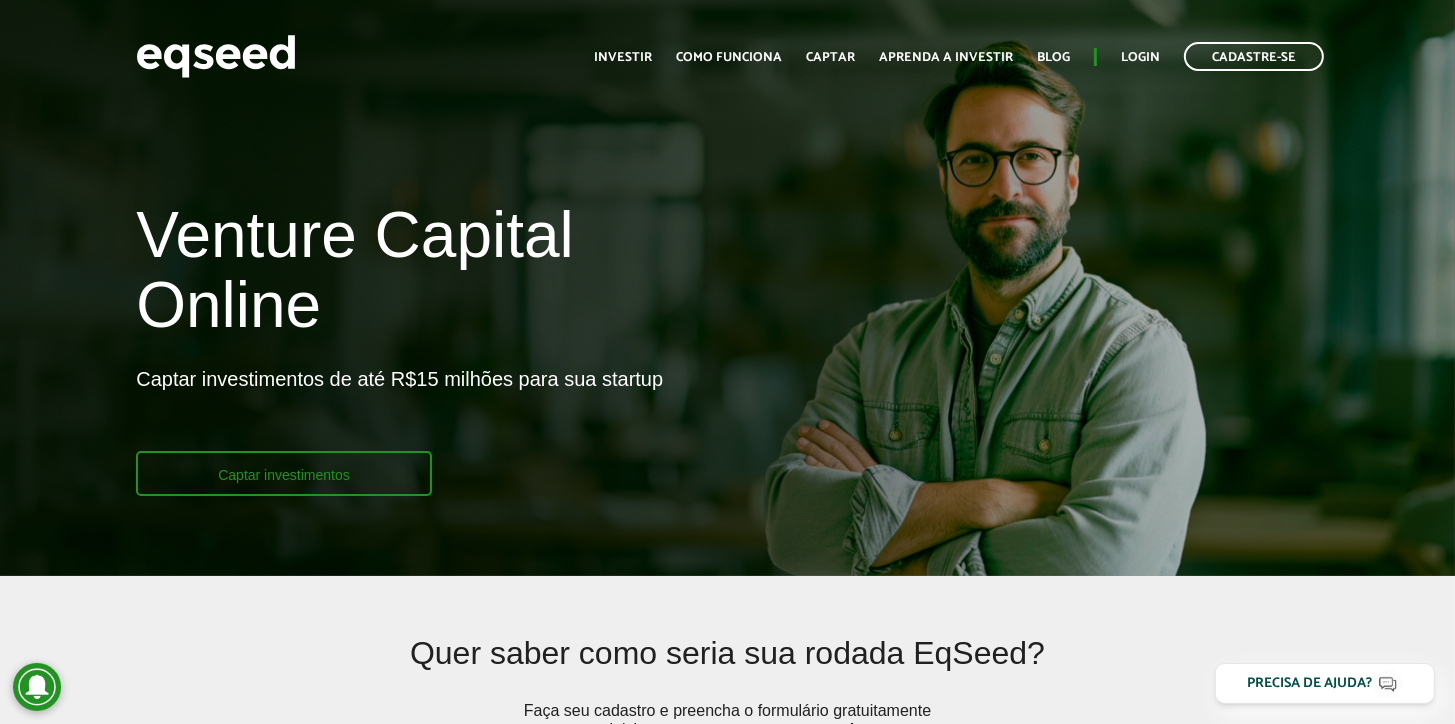 click on "Captar investimentos" at bounding box center [284, 473] 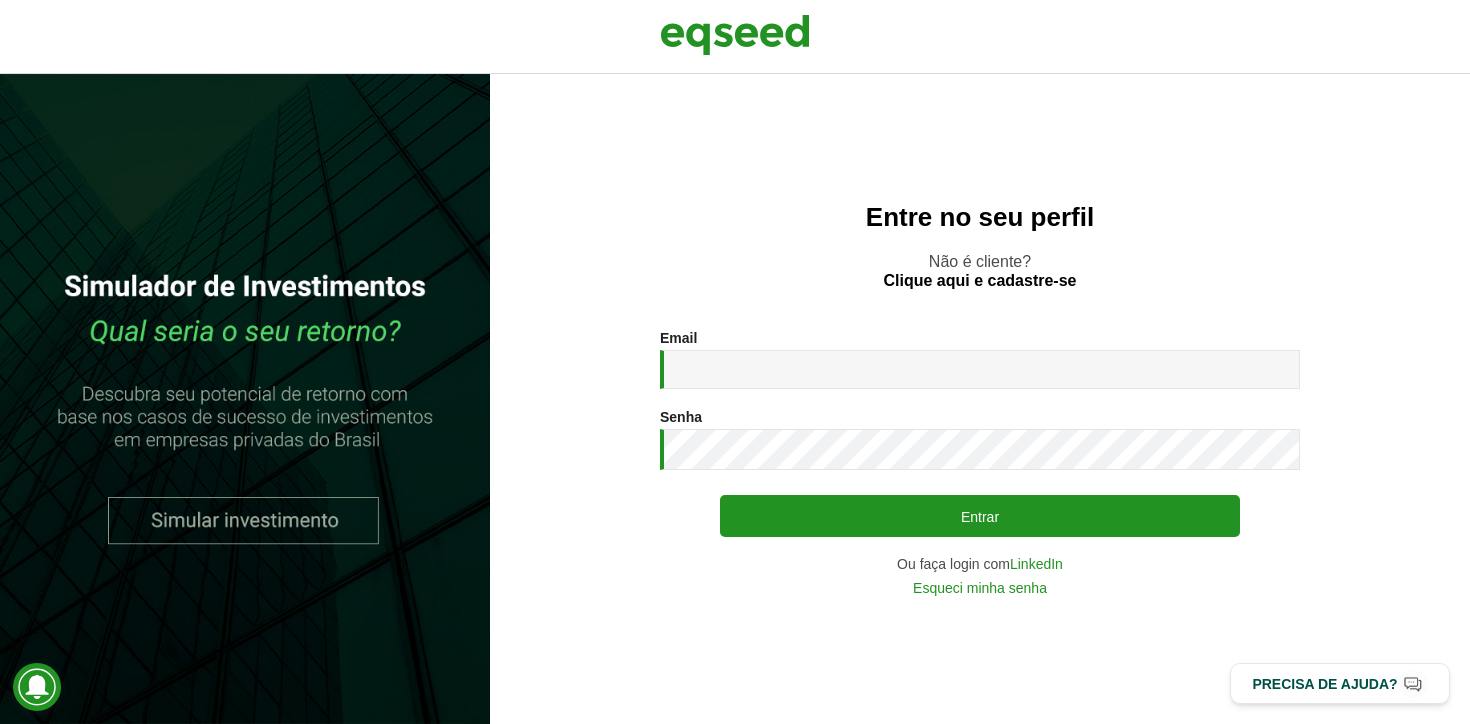 scroll, scrollTop: 0, scrollLeft: 0, axis: both 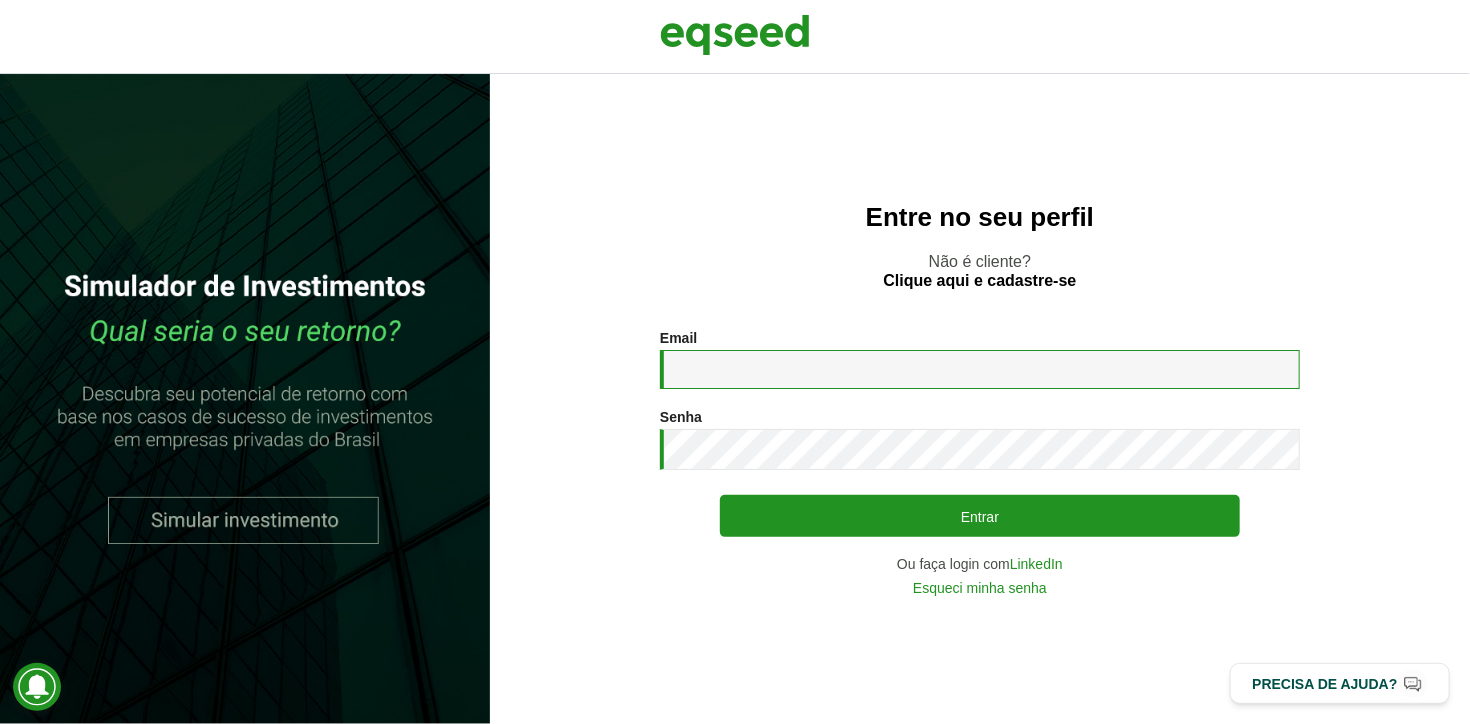 click on "Email  *" at bounding box center [980, 369] 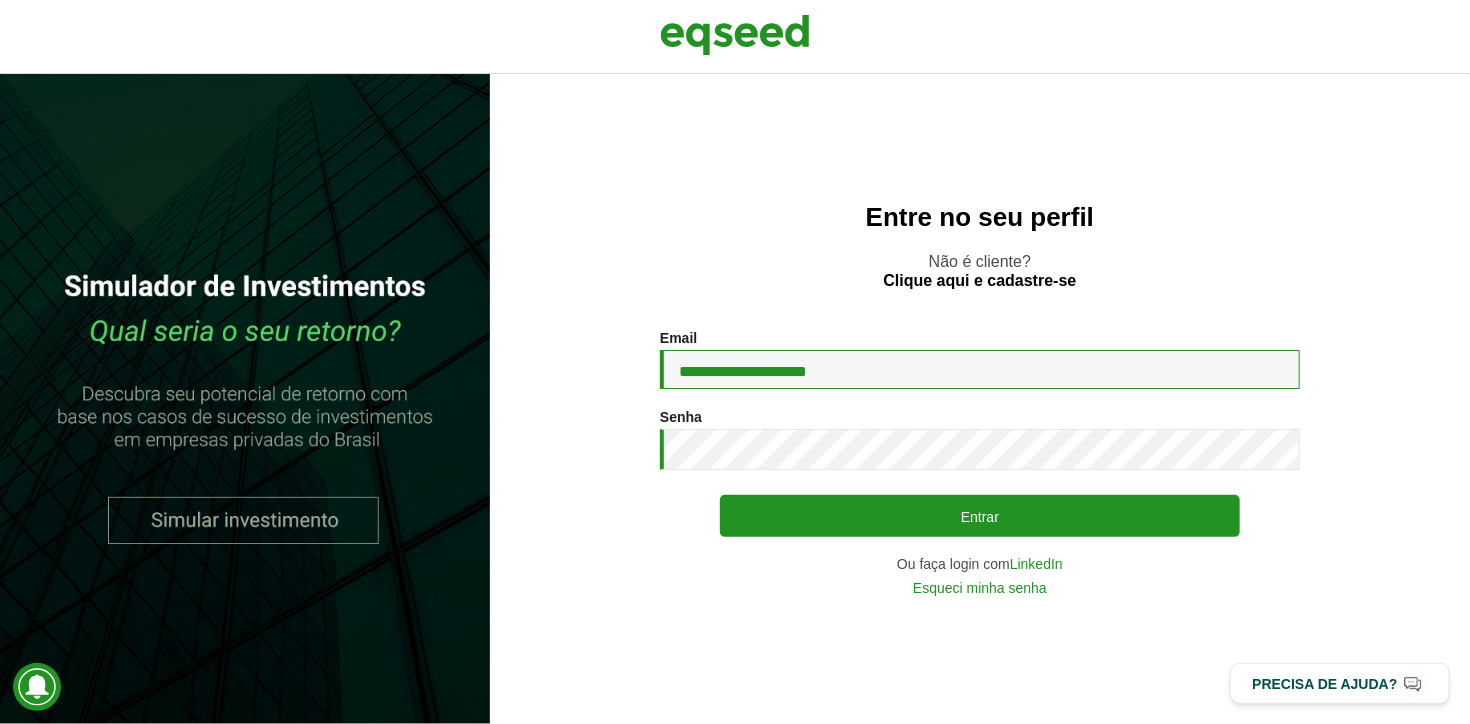 click on "**********" at bounding box center [980, 369] 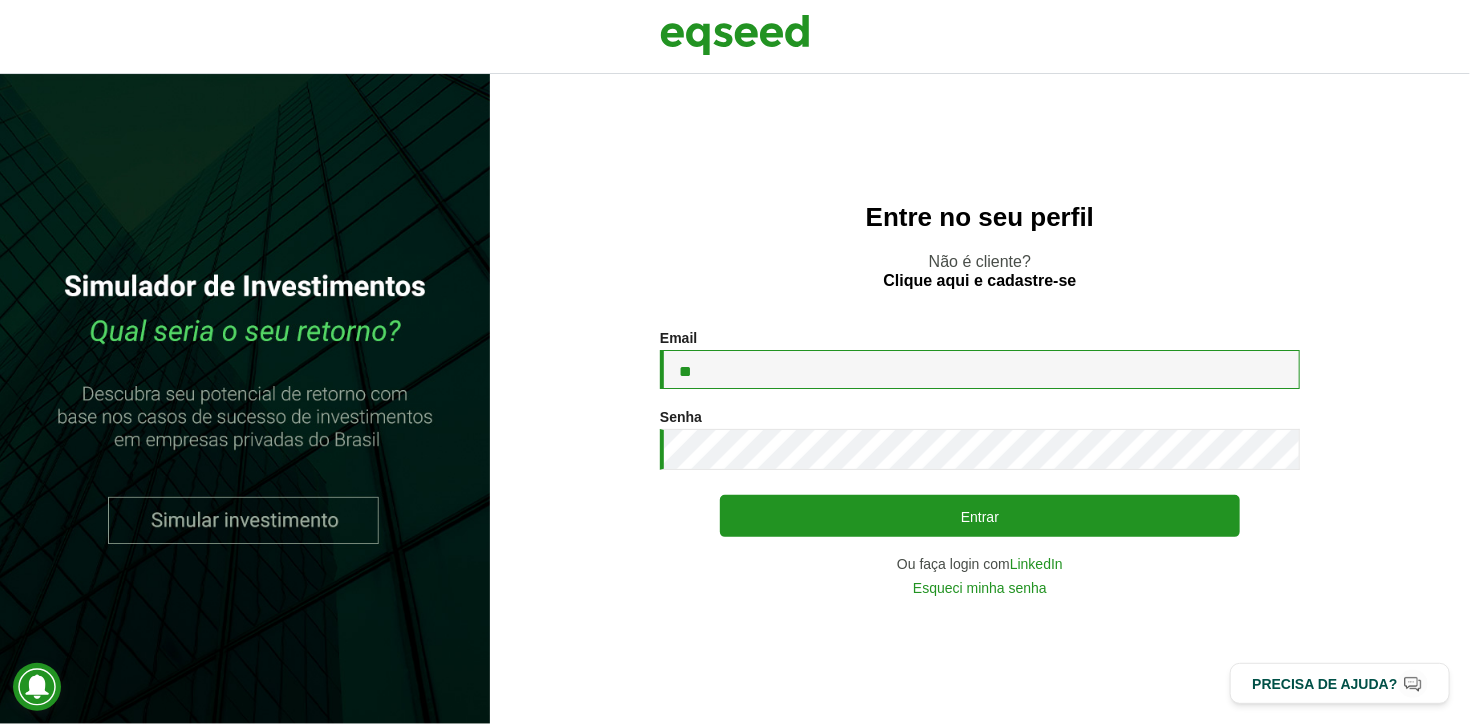 type on "*" 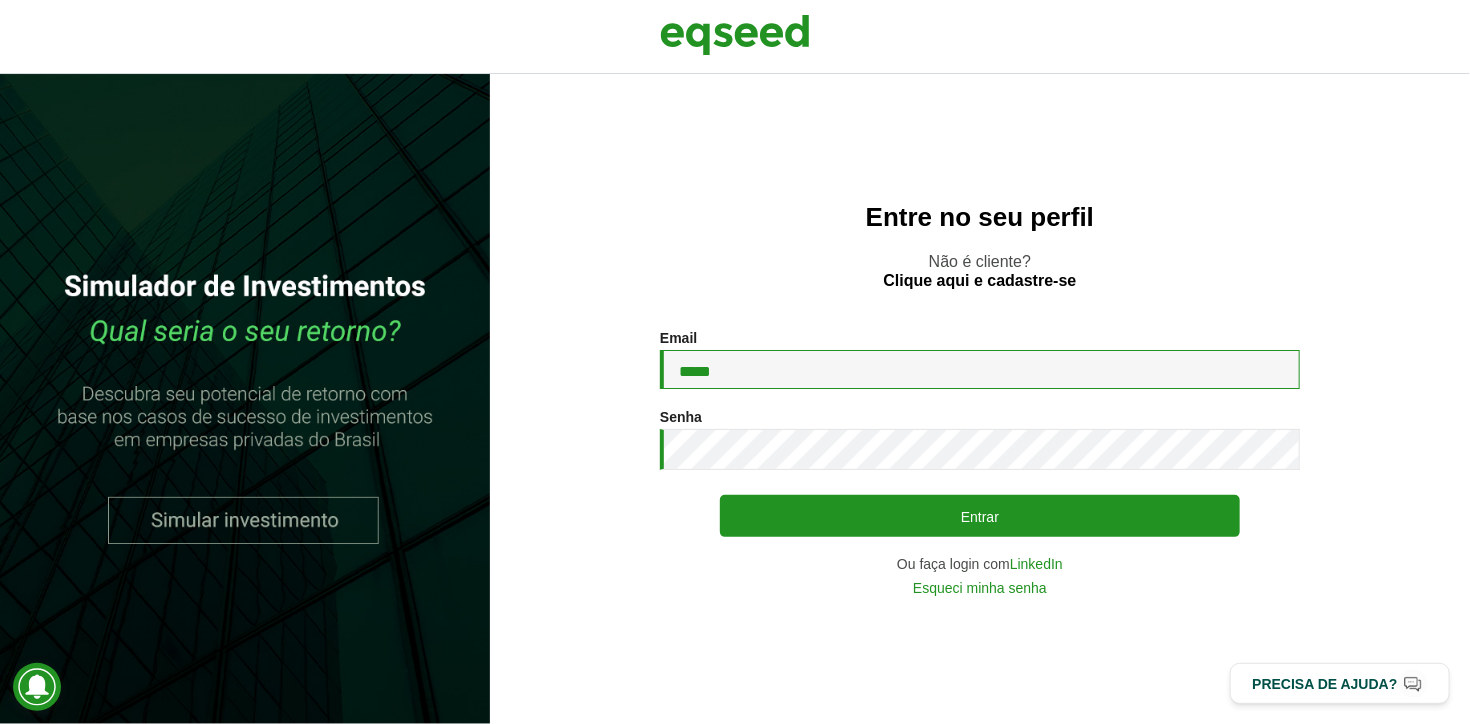type on "**********" 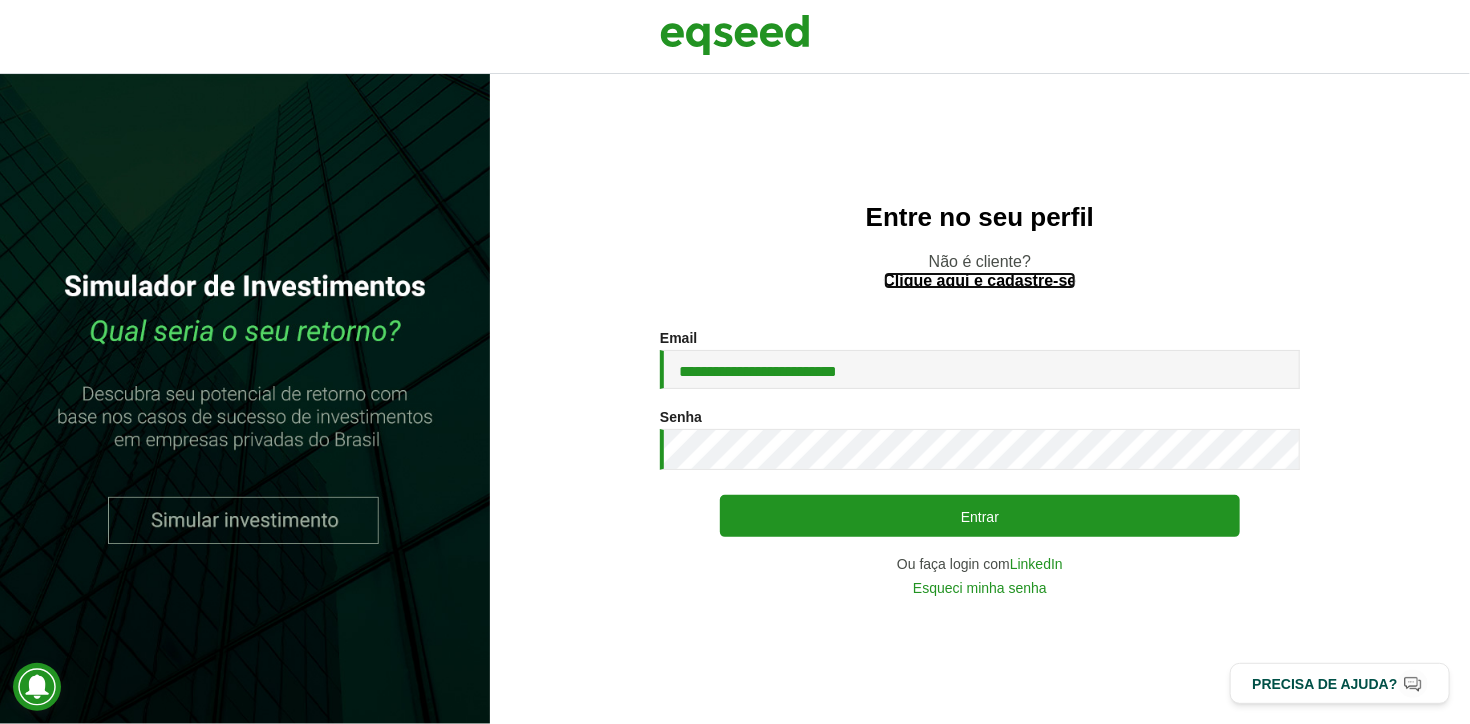 click on "Clique aqui e cadastre-se" at bounding box center [980, 281] 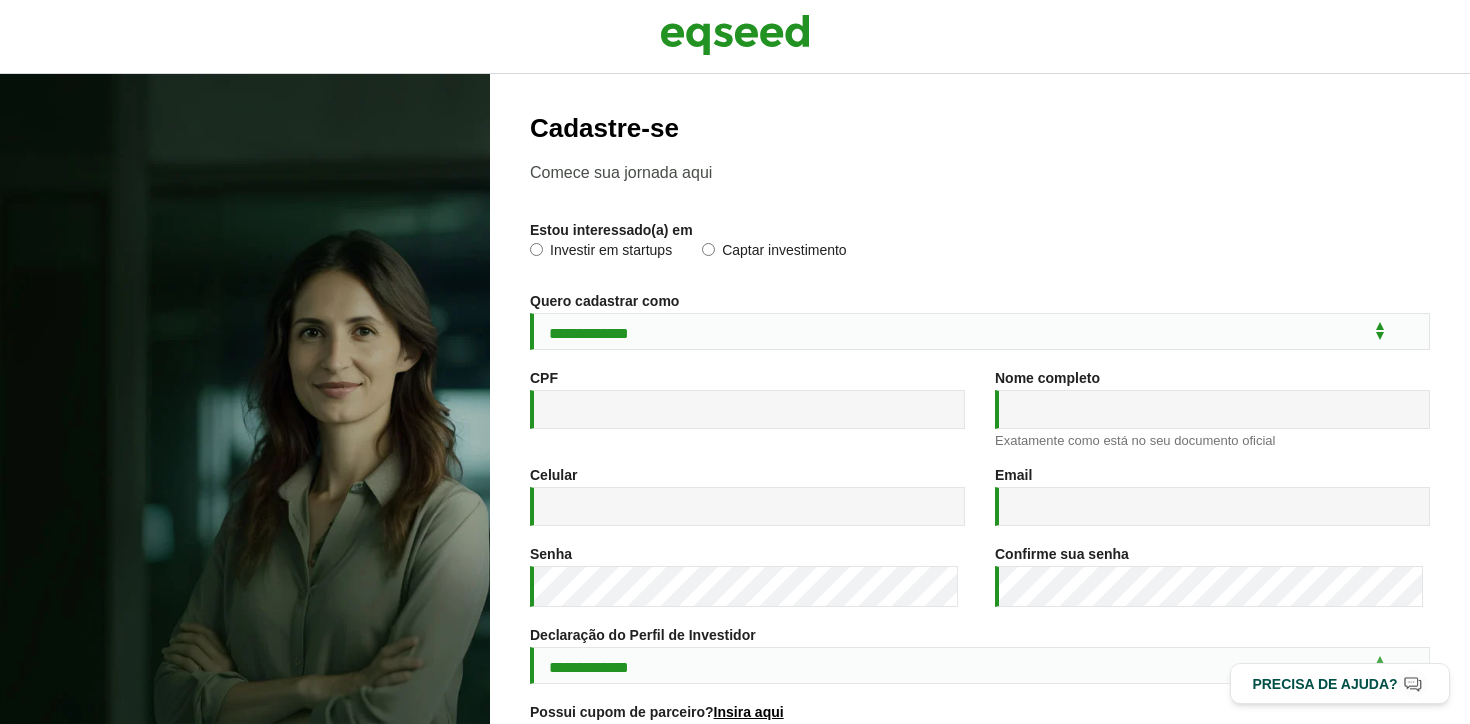scroll, scrollTop: 0, scrollLeft: 0, axis: both 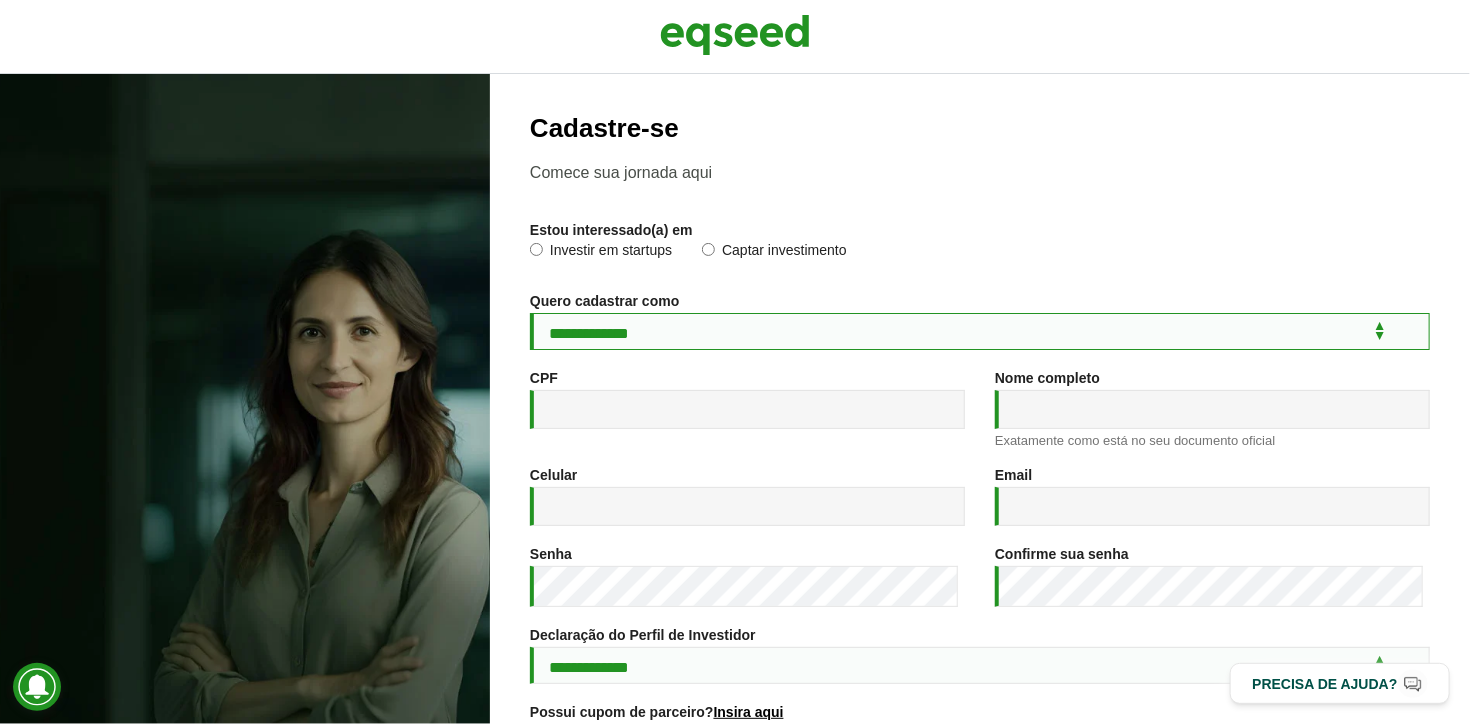 click on "**********" at bounding box center (980, 331) 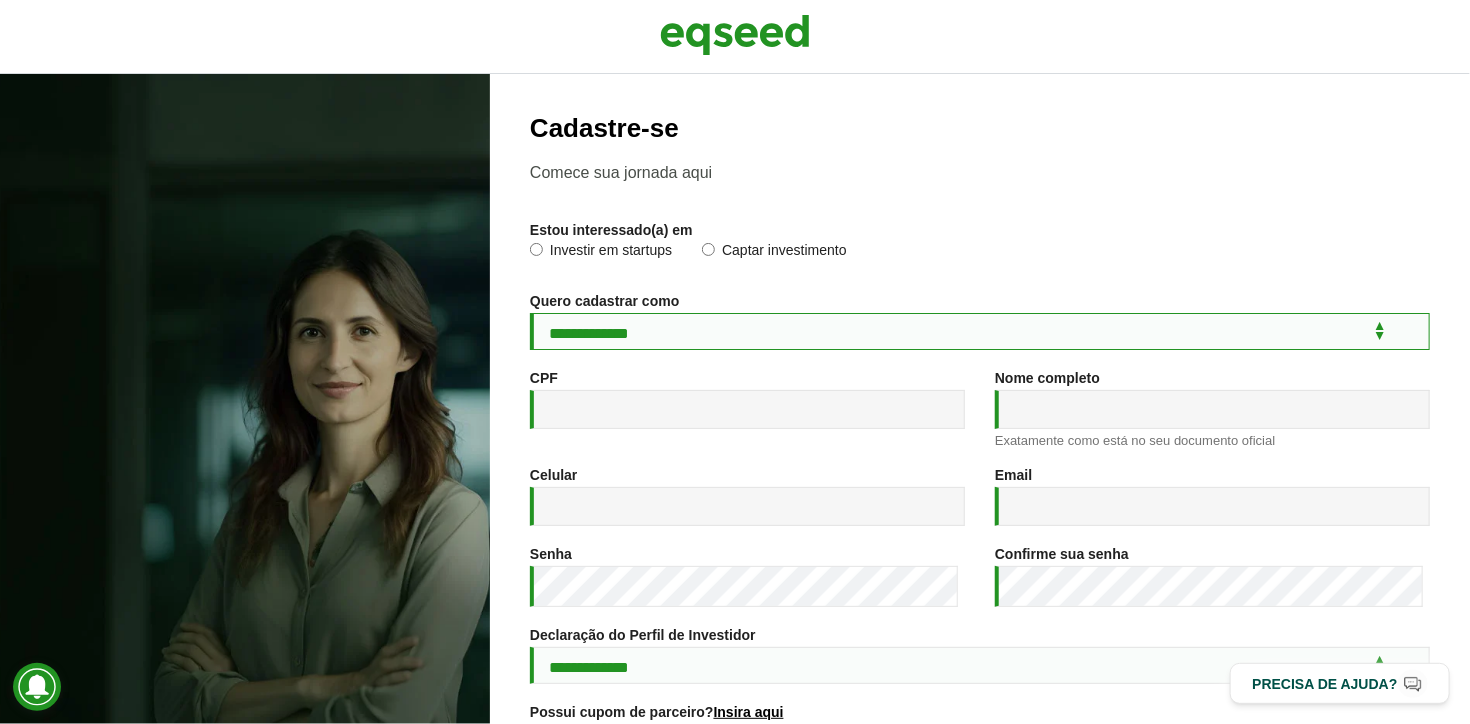 select on "***" 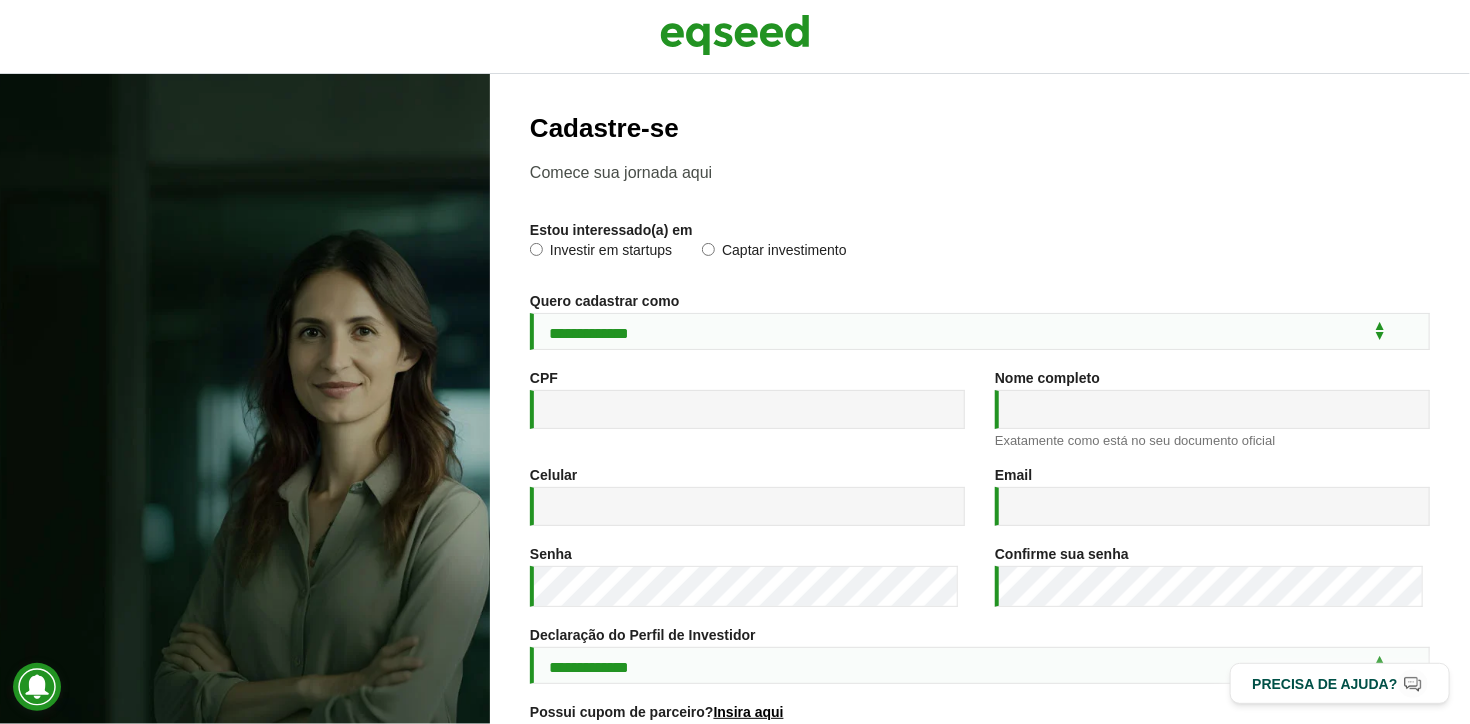 click on "CPF  *" at bounding box center (747, 409) 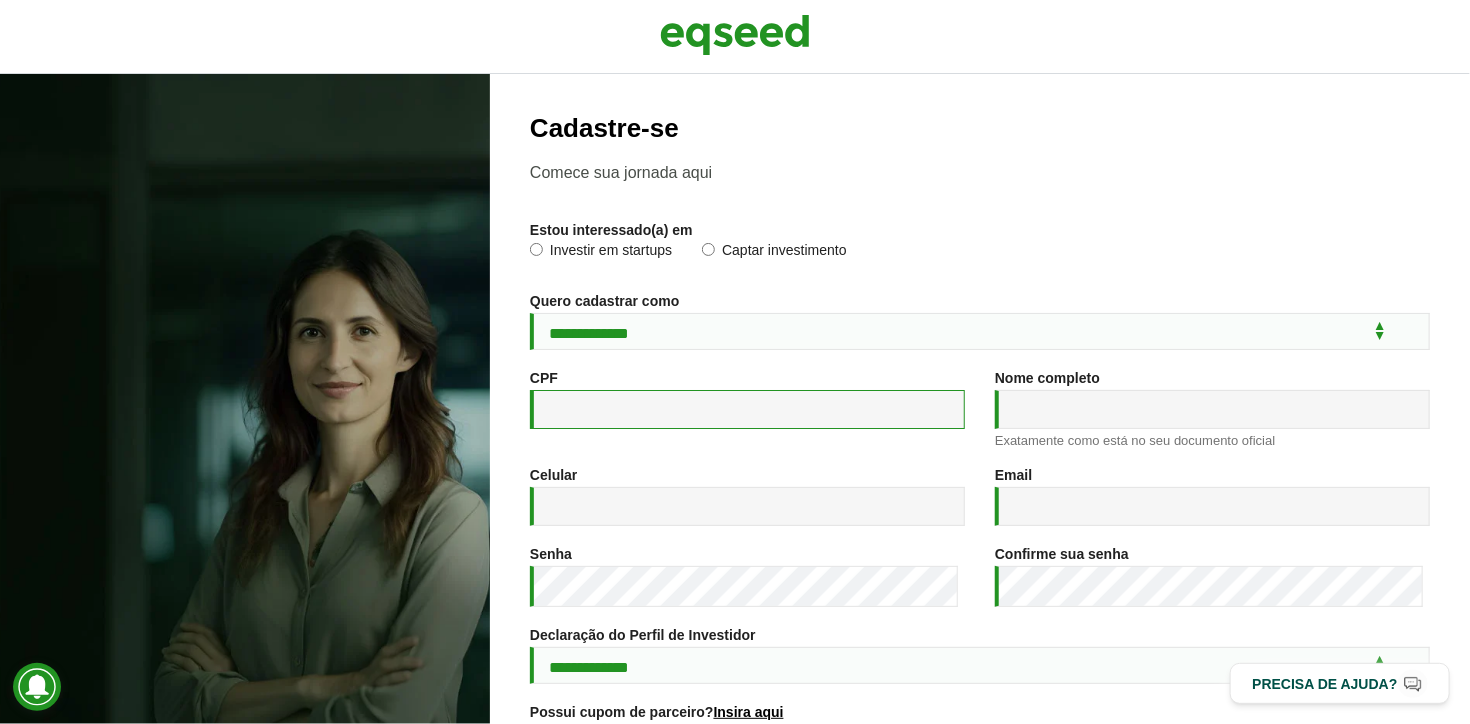click on "CPF  *" at bounding box center (747, 409) 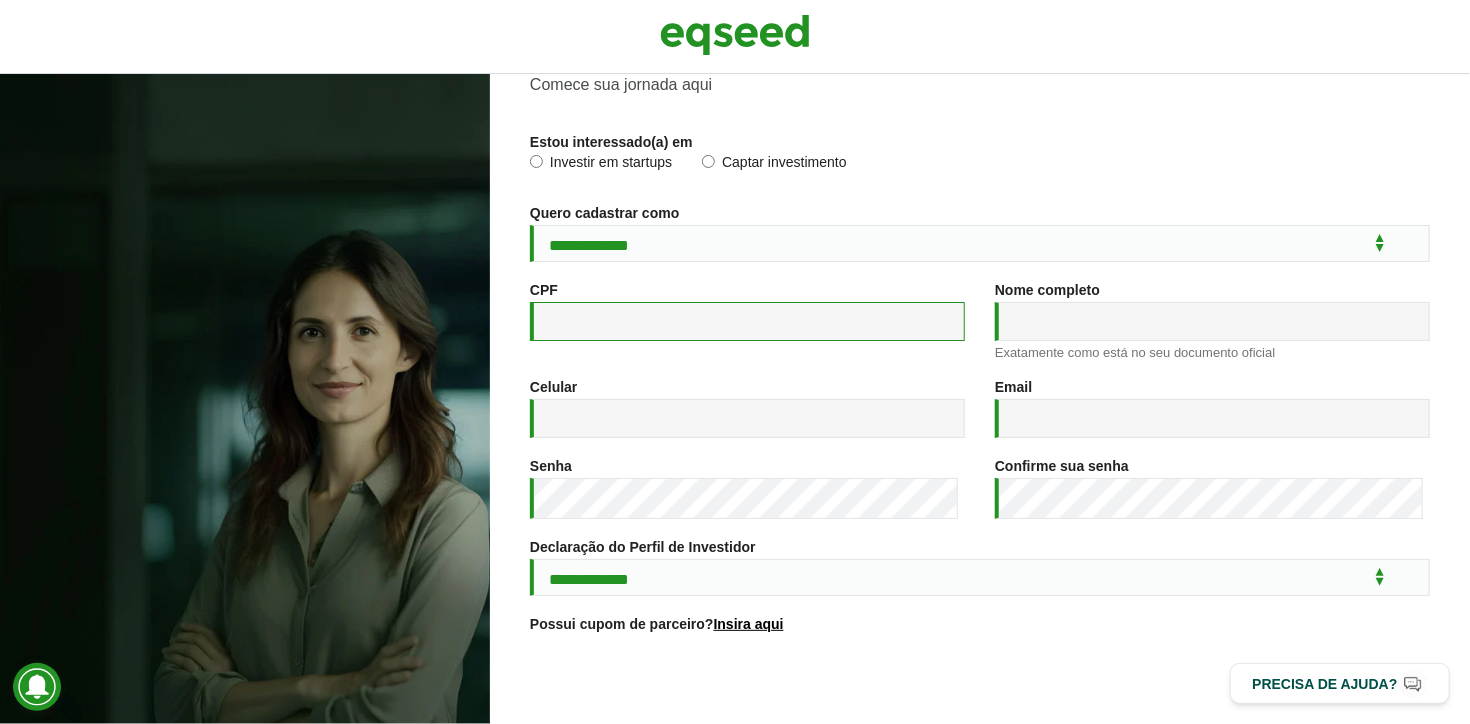 scroll, scrollTop: 0, scrollLeft: 0, axis: both 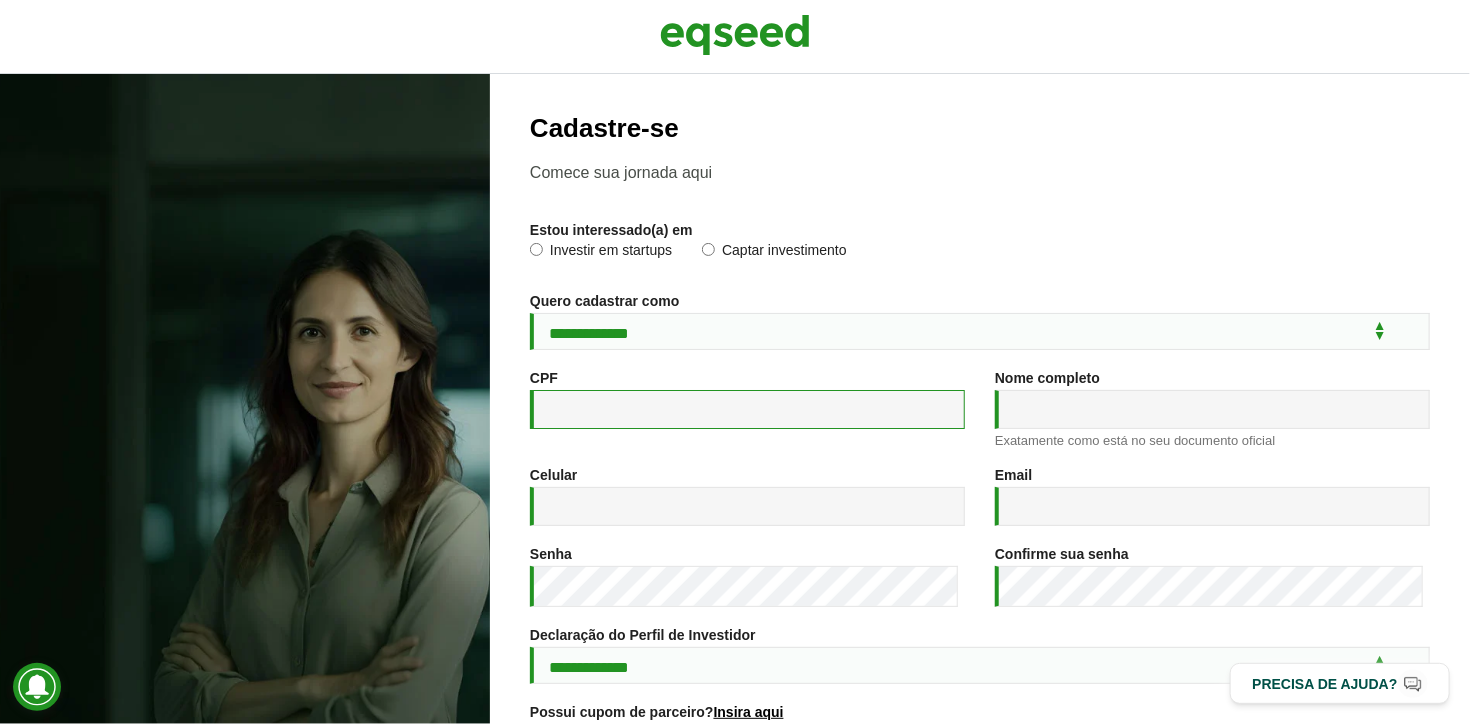 click on "CPF  *" at bounding box center [747, 409] 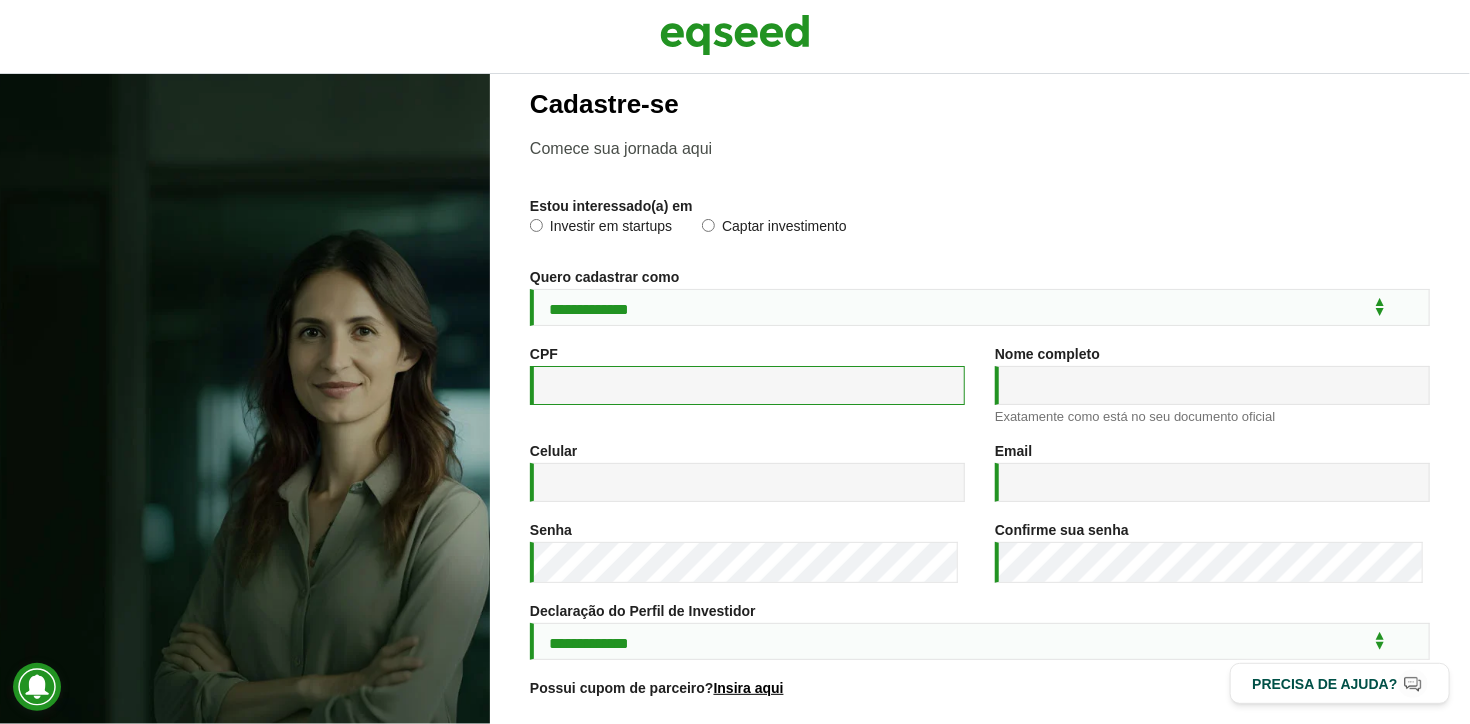 scroll, scrollTop: 0, scrollLeft: 0, axis: both 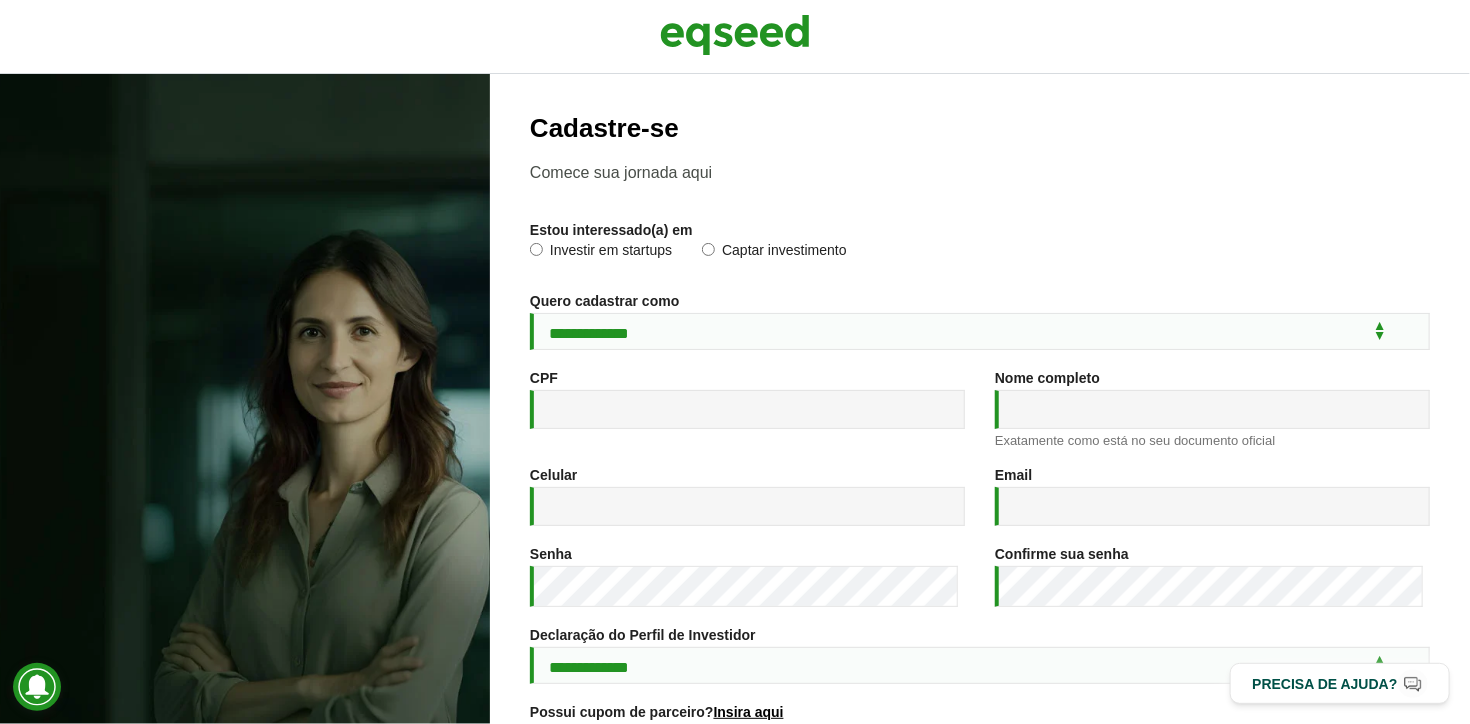click at bounding box center (735, 37) 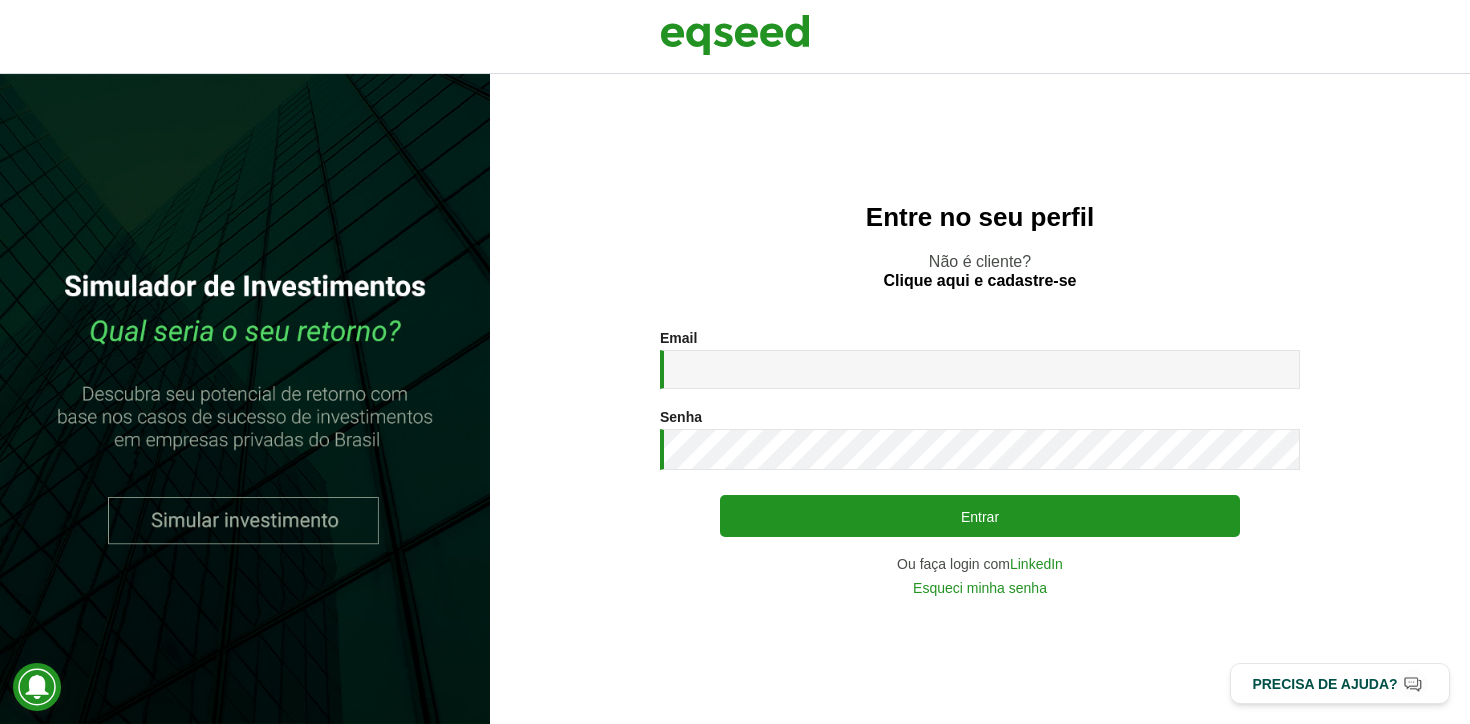 scroll, scrollTop: 0, scrollLeft: 0, axis: both 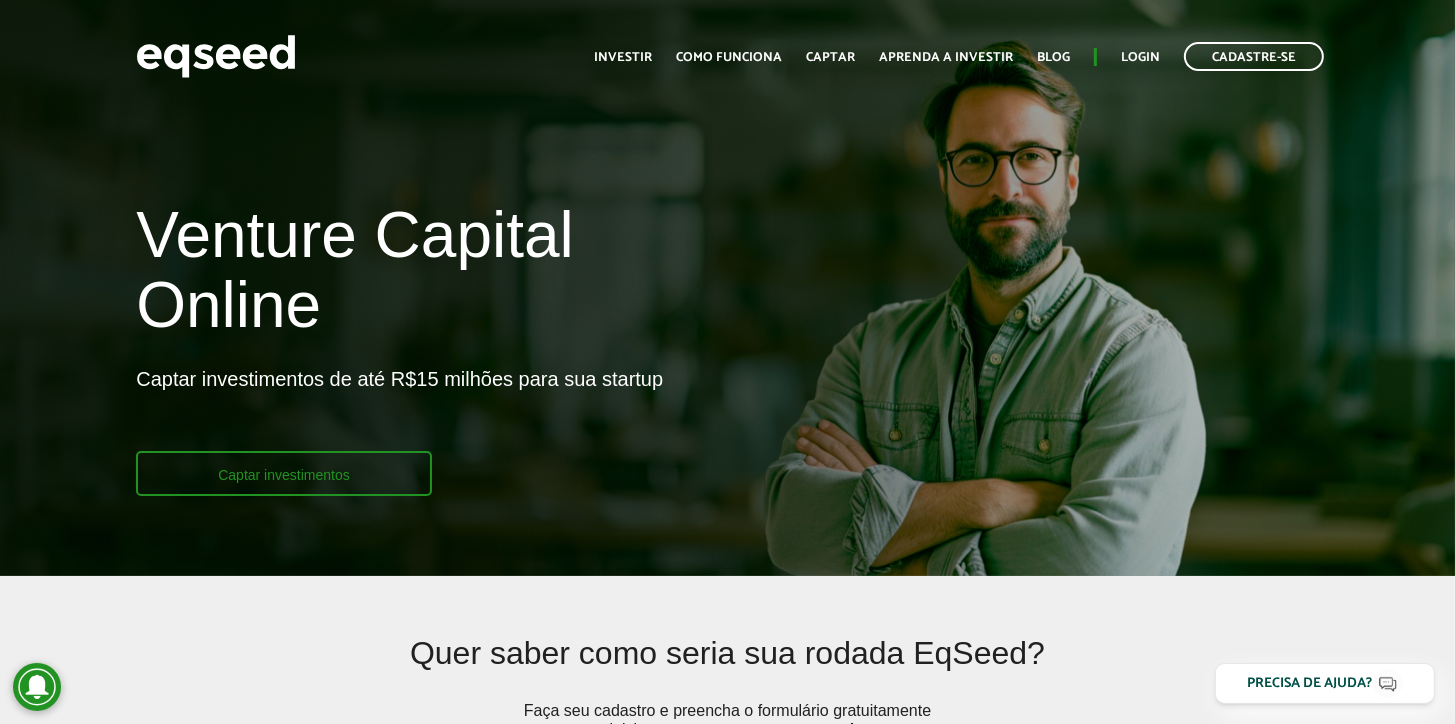 click on "Captar investimentos" at bounding box center (284, 473) 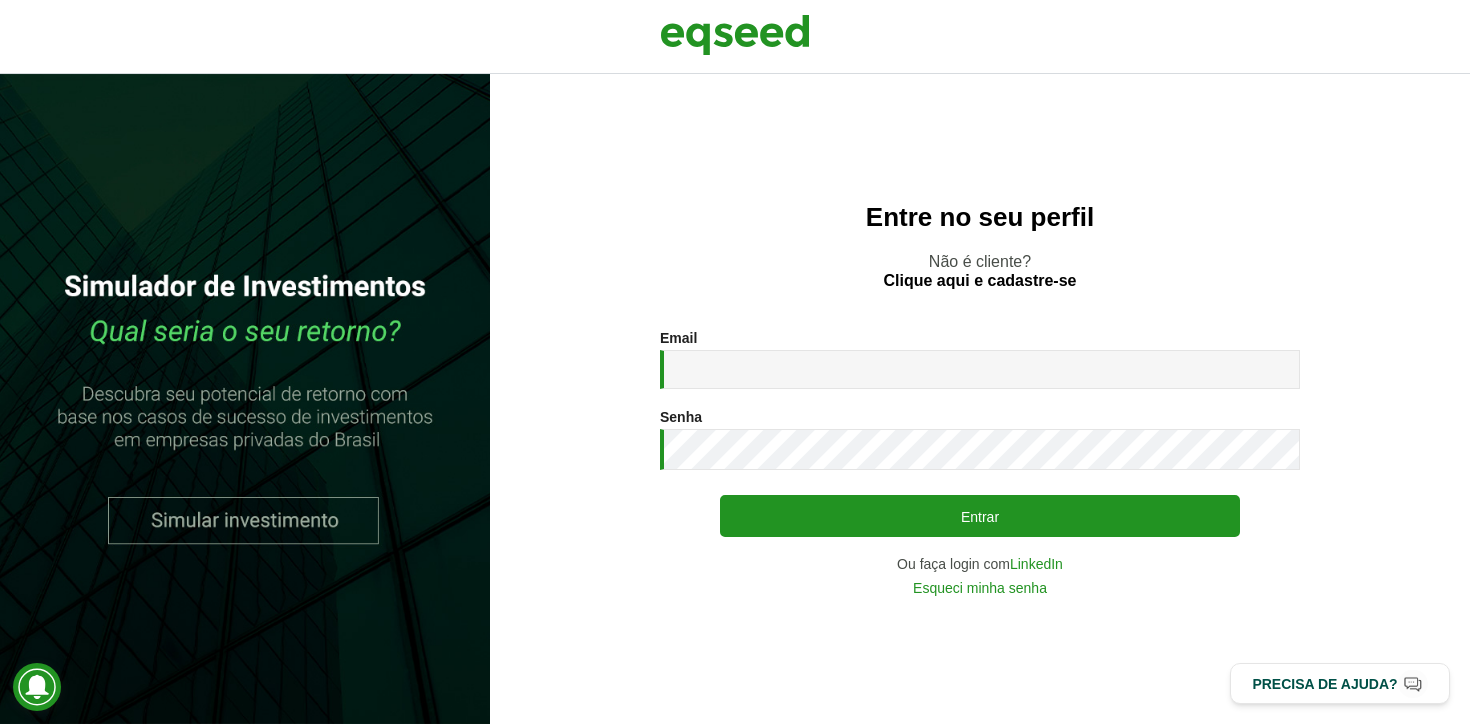 scroll, scrollTop: 0, scrollLeft: 0, axis: both 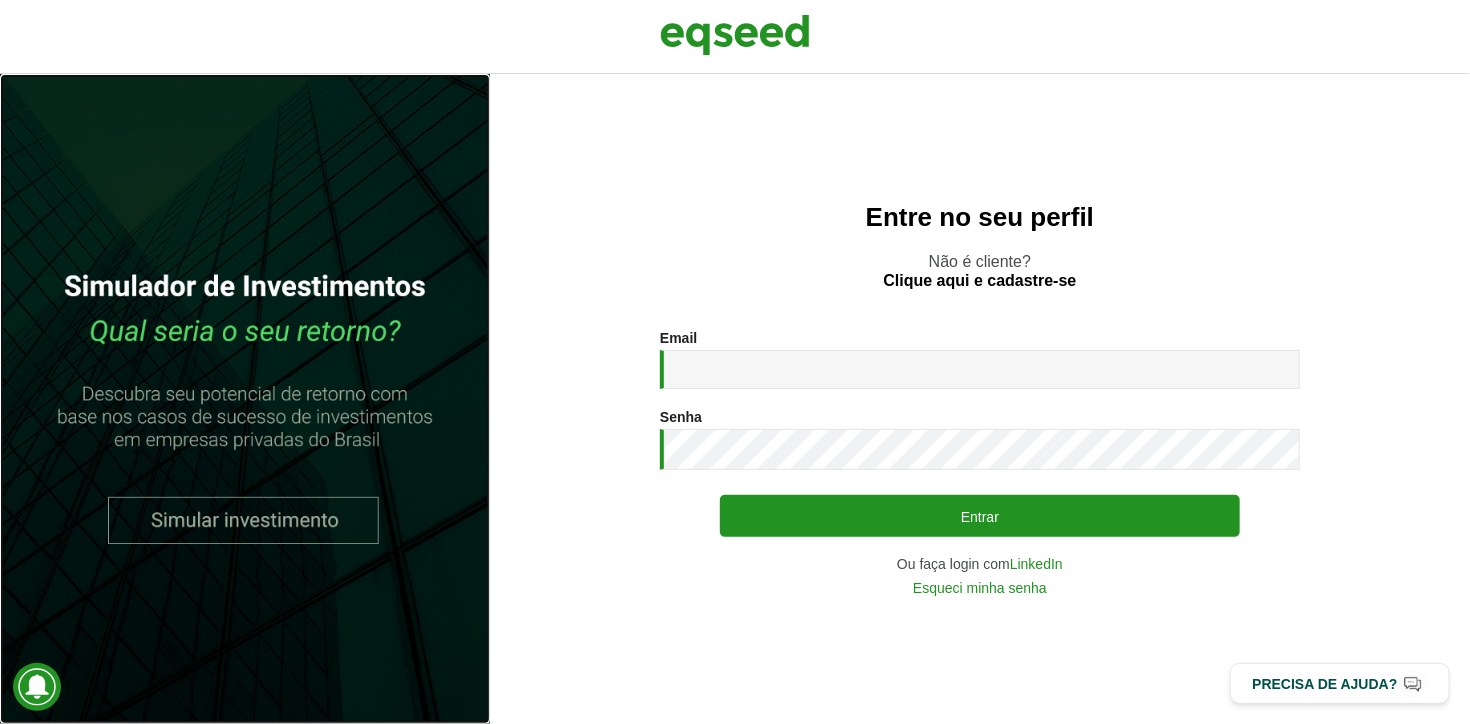 click at bounding box center [245, 399] 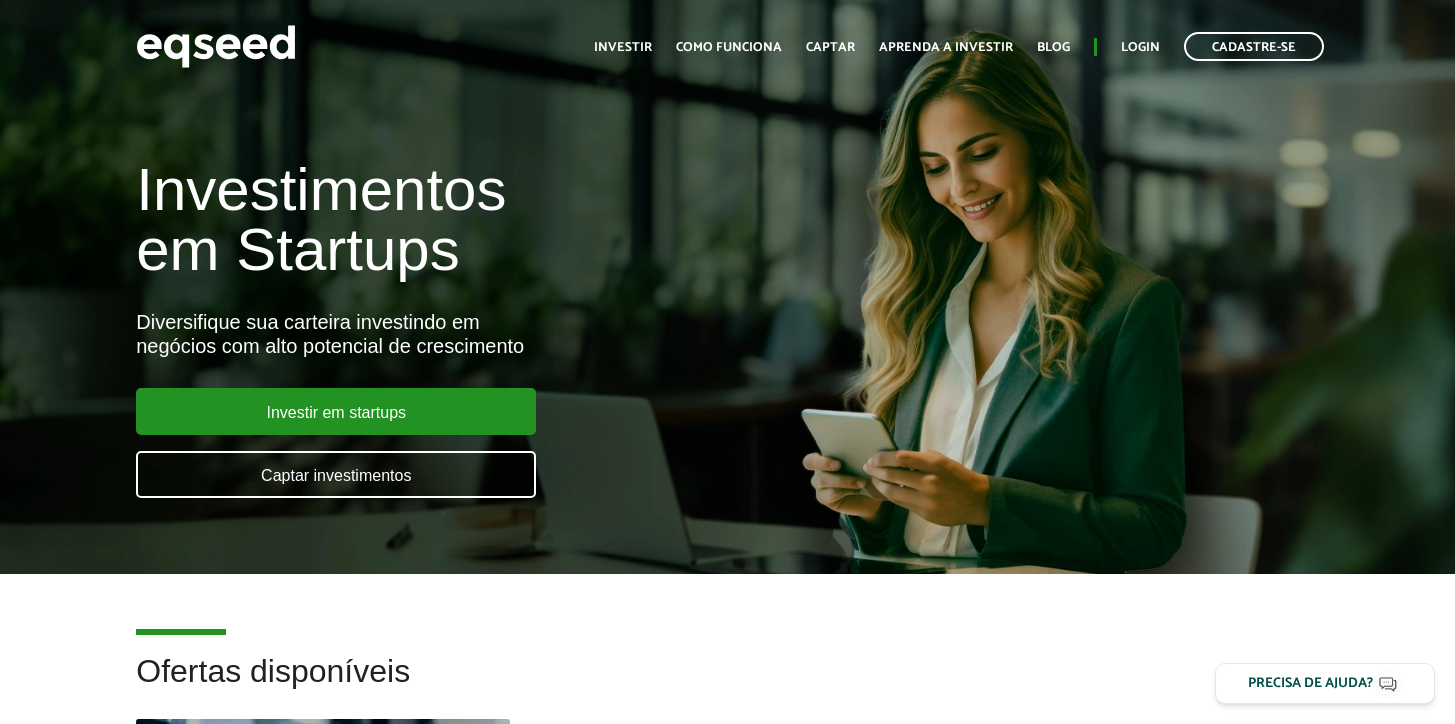 scroll, scrollTop: 0, scrollLeft: 0, axis: both 